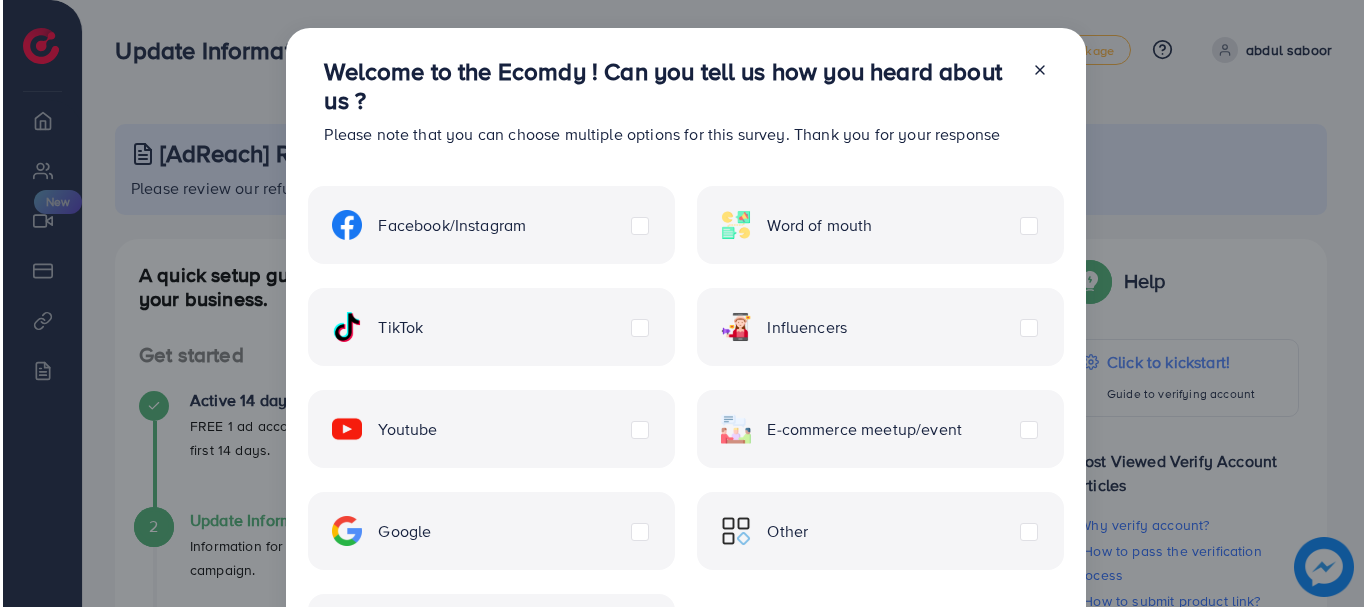 scroll, scrollTop: 0, scrollLeft: 0, axis: both 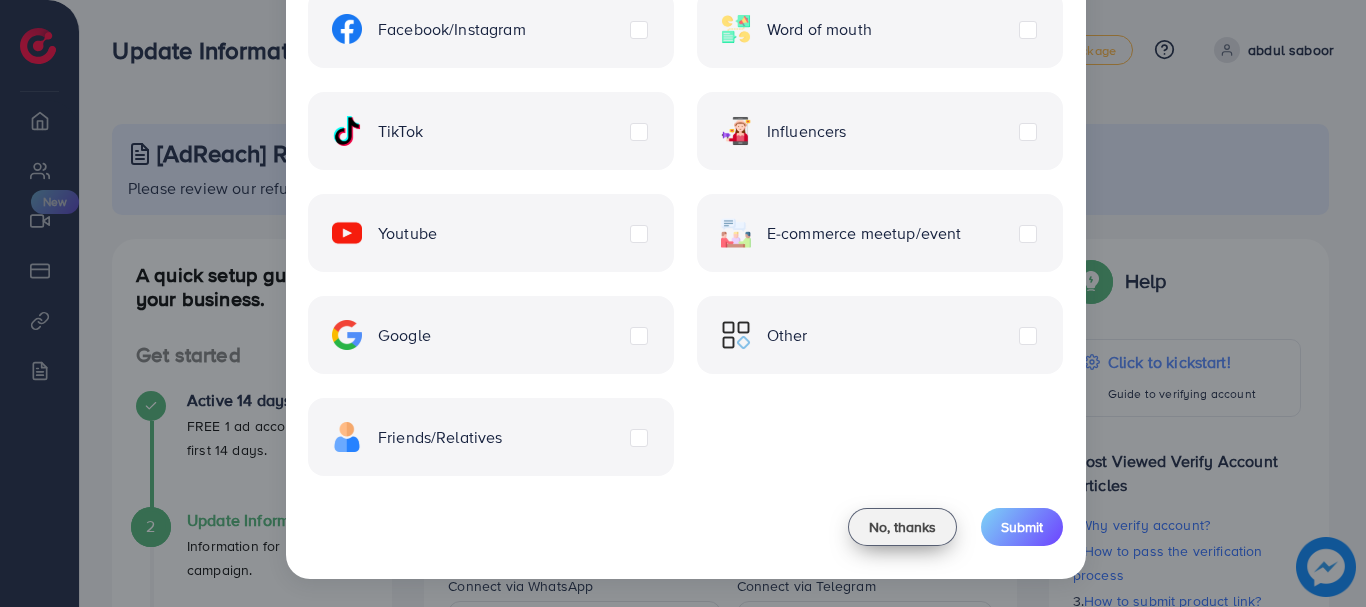 click on "No, thanks" at bounding box center [902, 527] 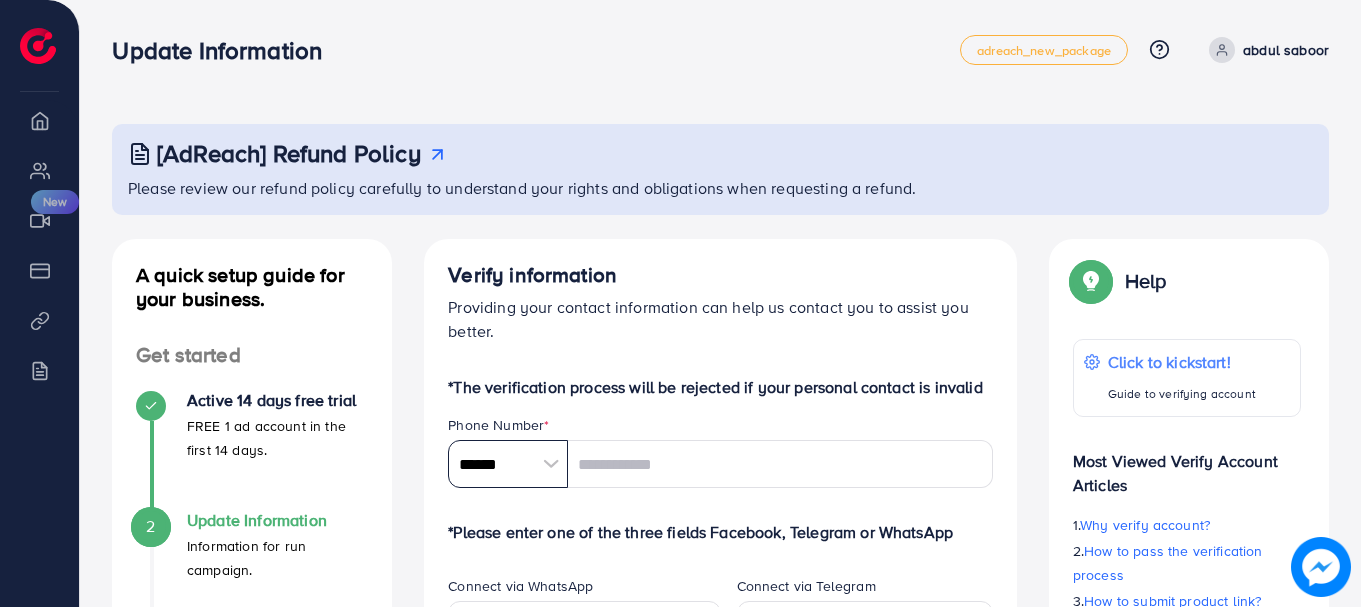click on "******" at bounding box center [508, 464] 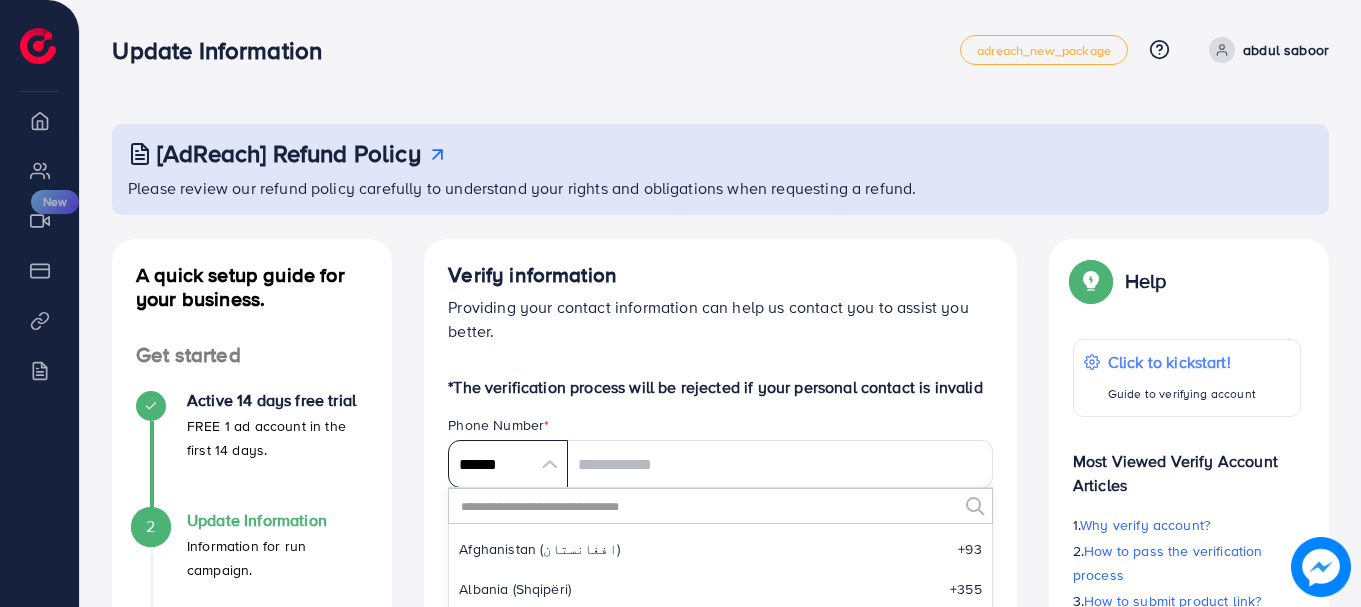 scroll, scrollTop: 9285, scrollLeft: 0, axis: vertical 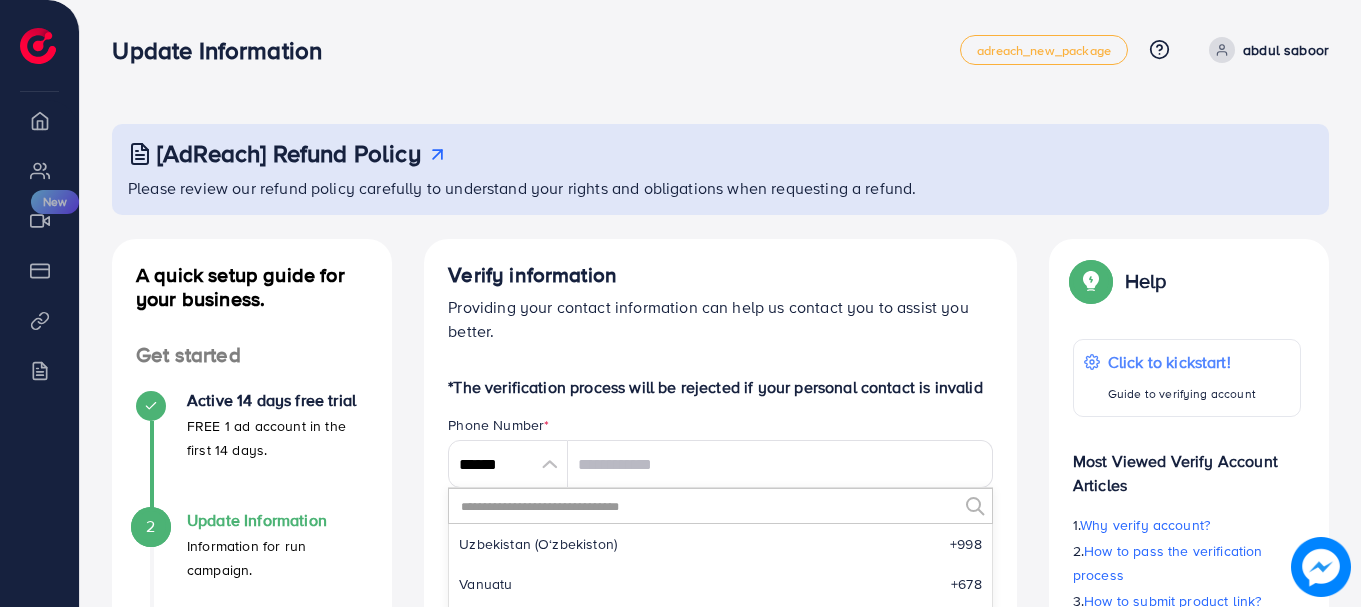 click at bounding box center [708, 506] 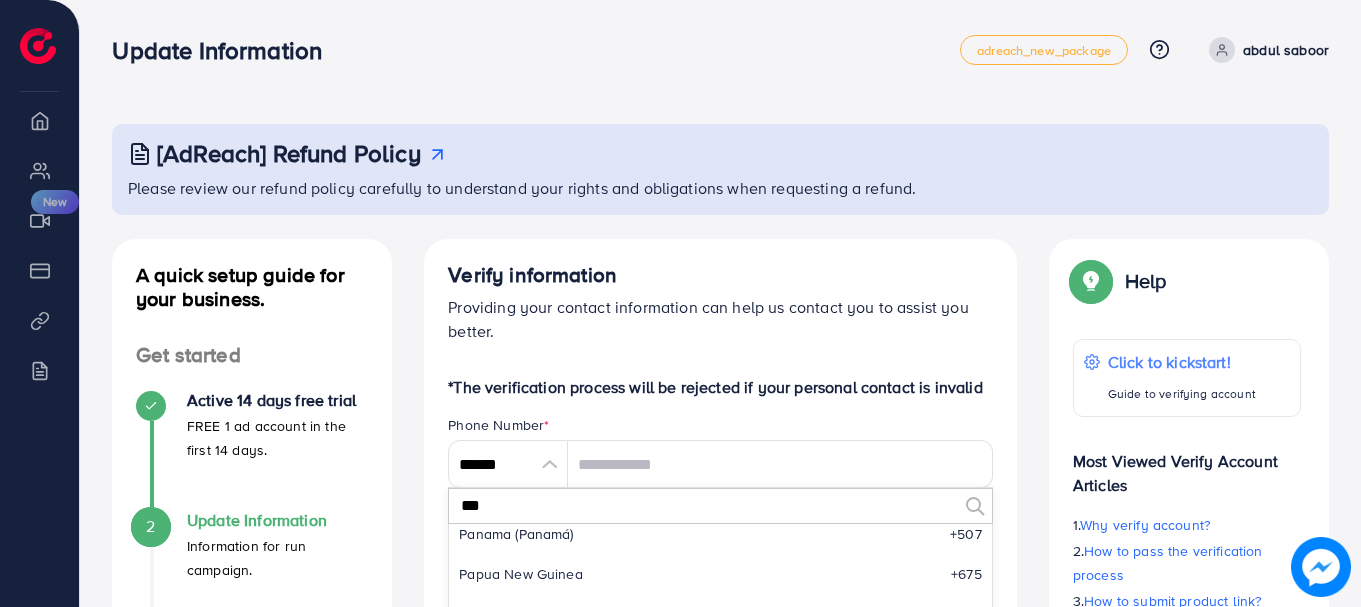 scroll, scrollTop: 0, scrollLeft: 0, axis: both 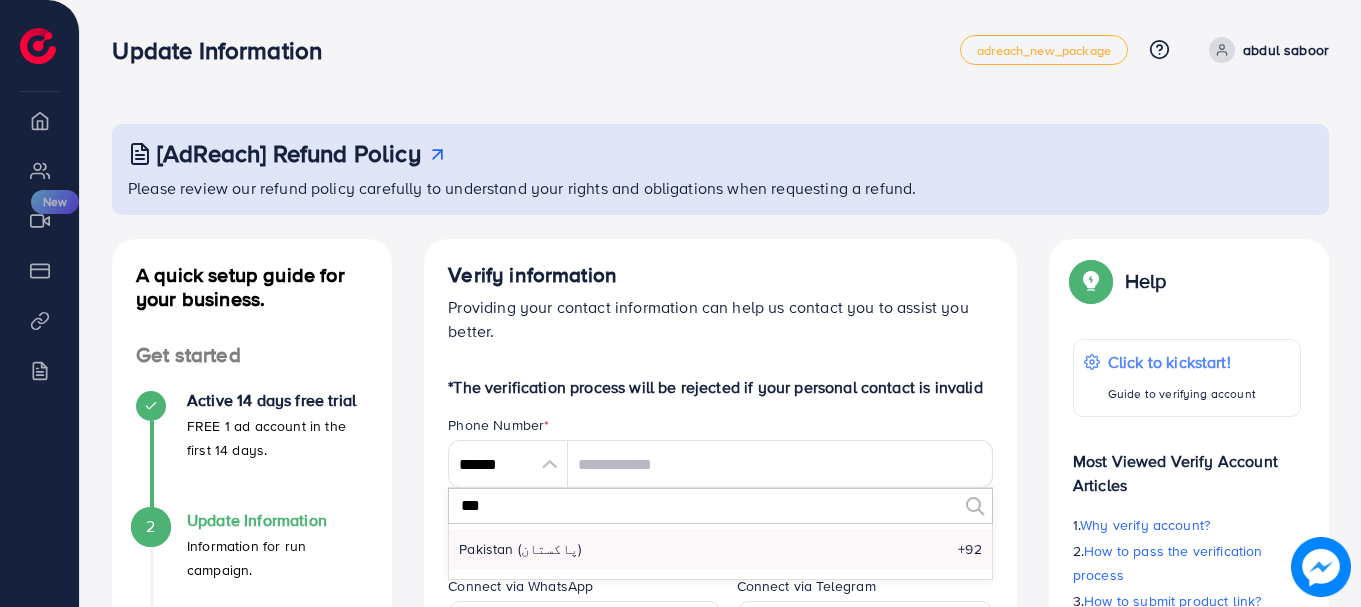 type on "***" 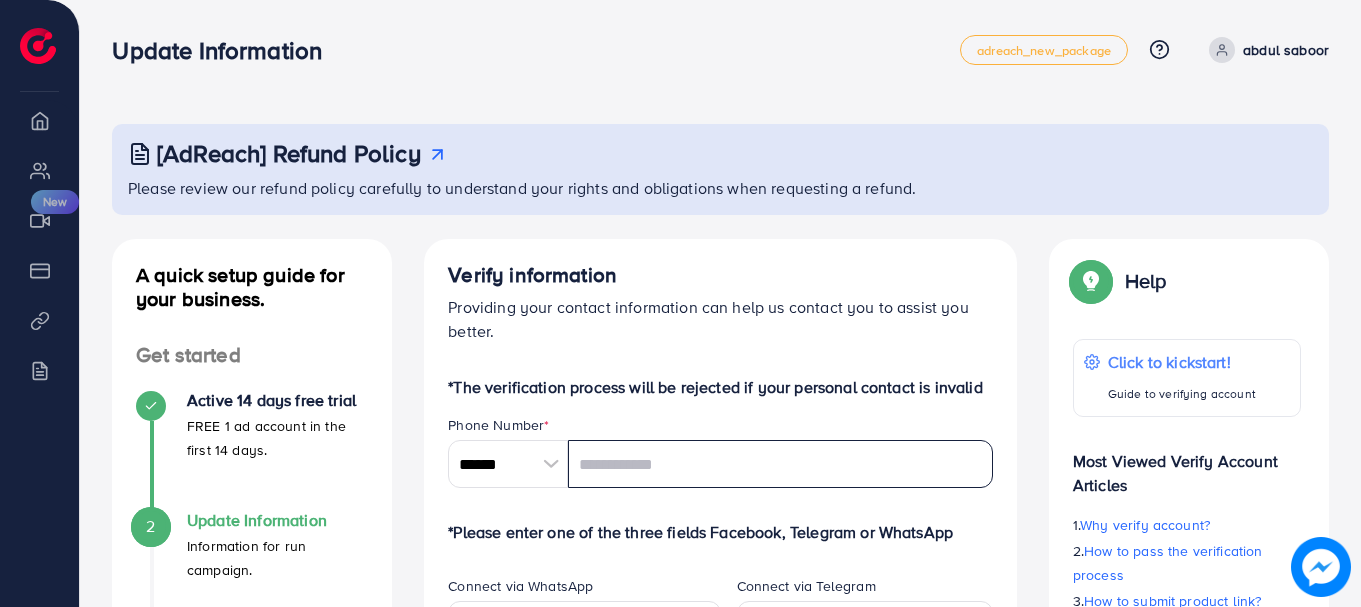click at bounding box center (780, 464) 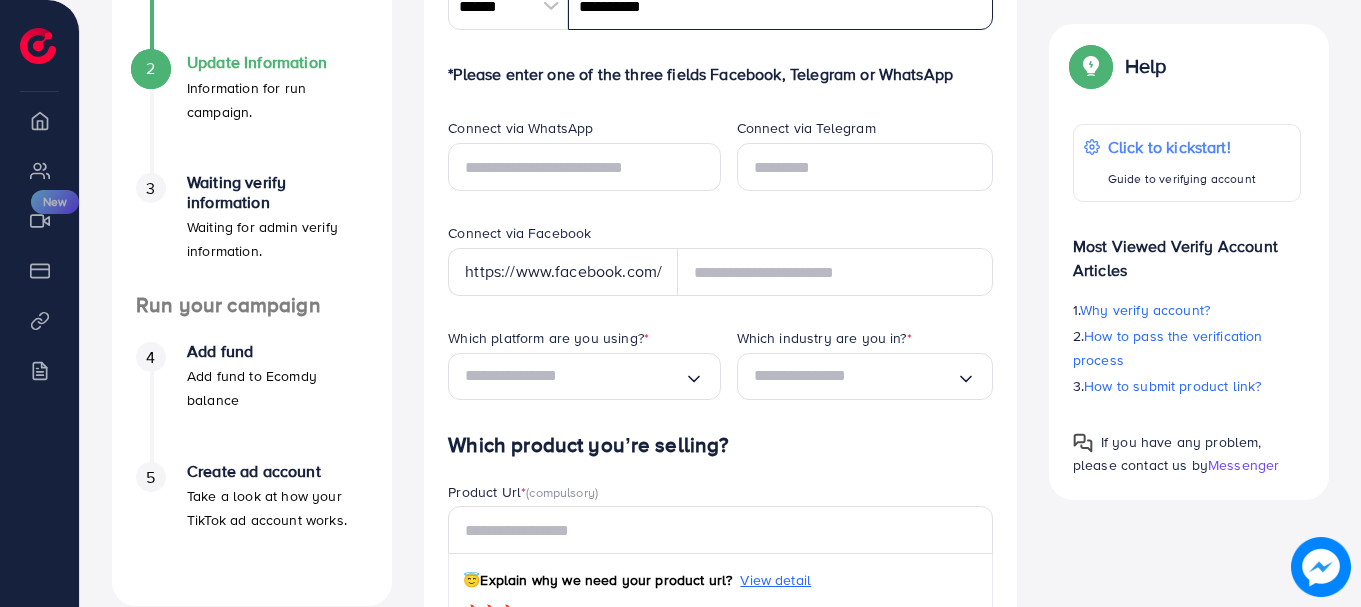 scroll, scrollTop: 459, scrollLeft: 0, axis: vertical 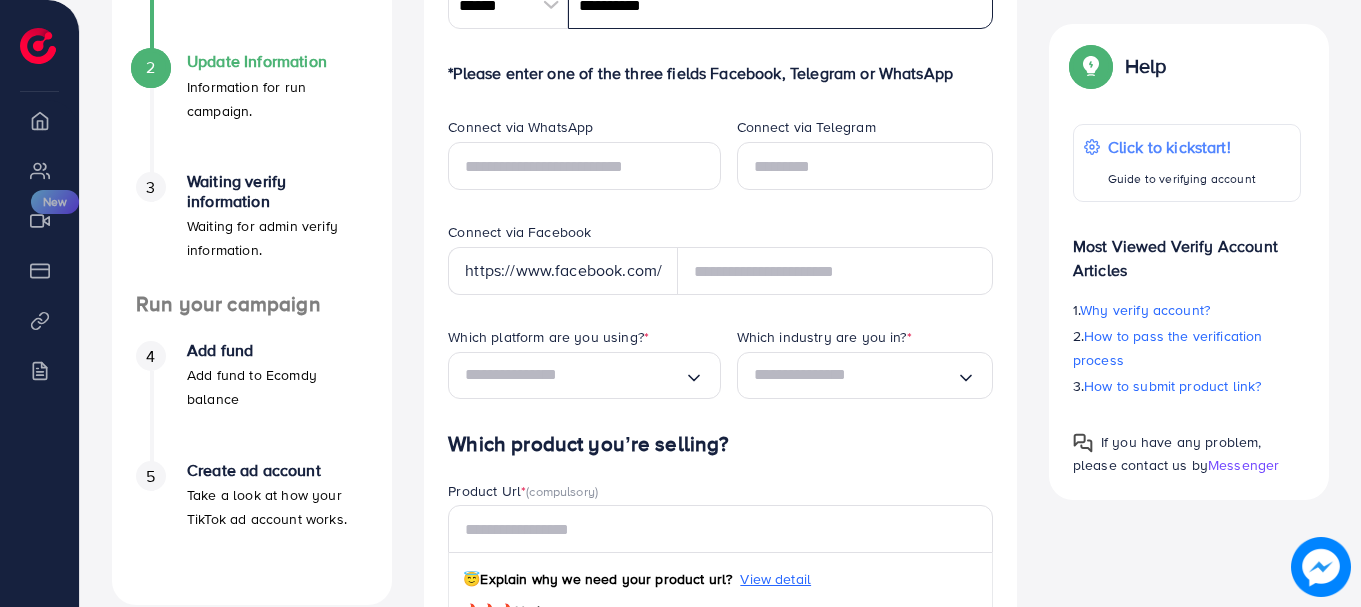 type on "**********" 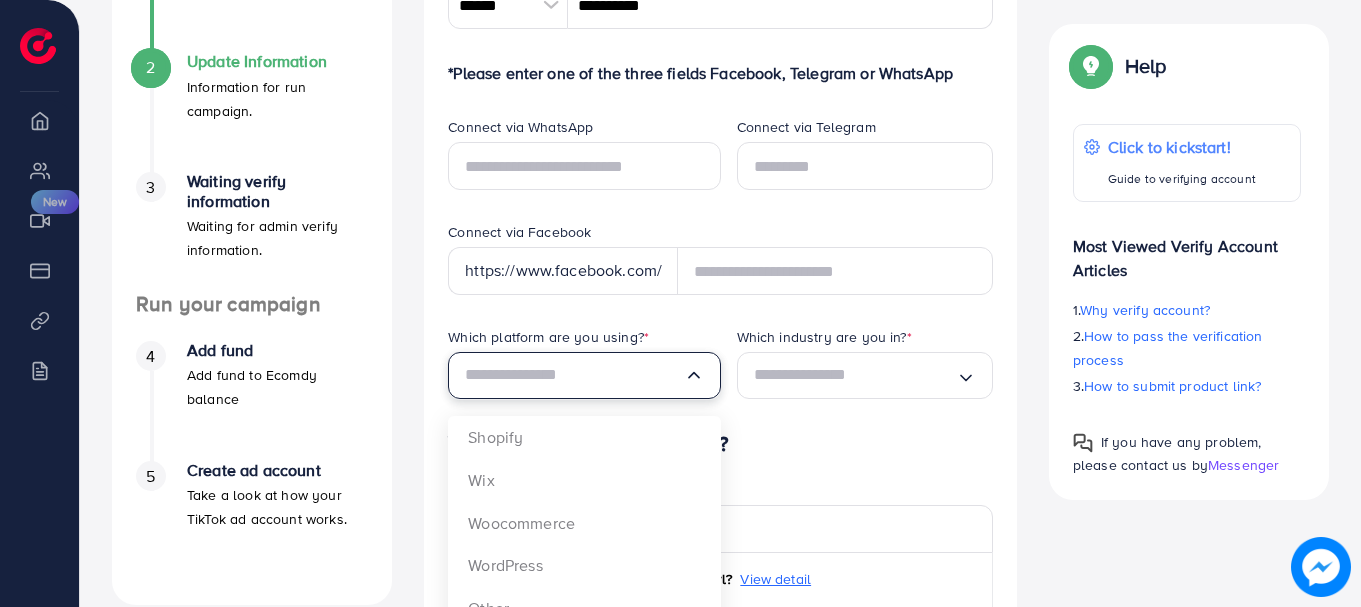 click on "Loading..." at bounding box center [584, 375] 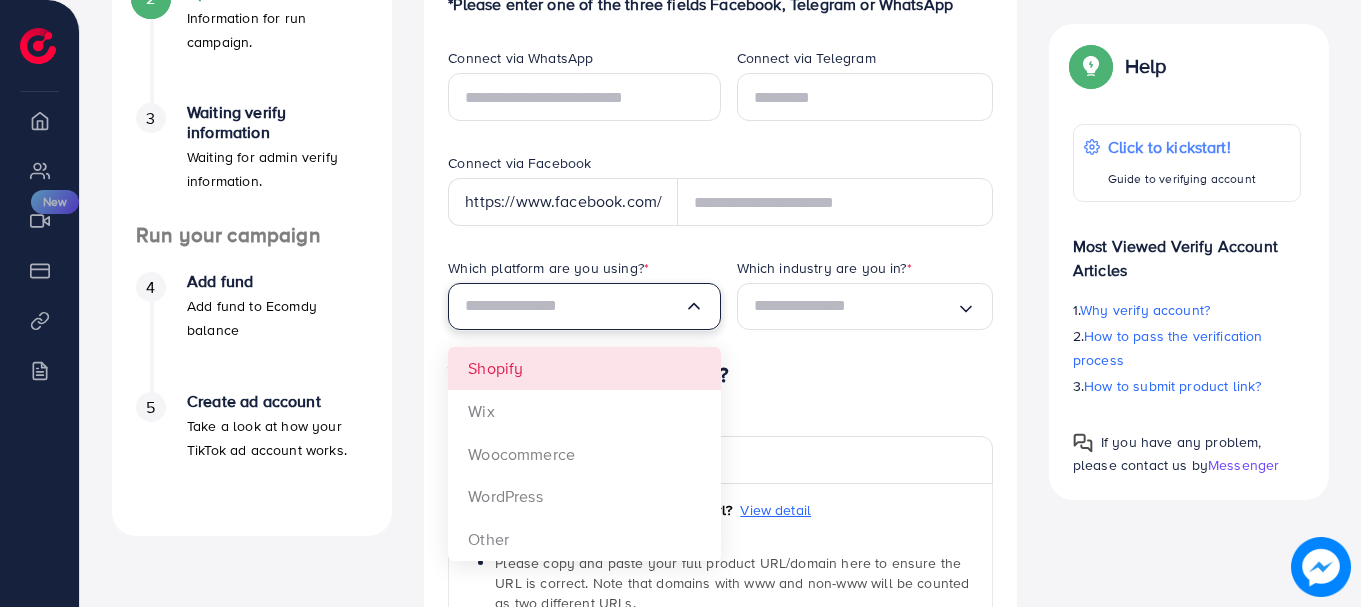 scroll, scrollTop: 529, scrollLeft: 0, axis: vertical 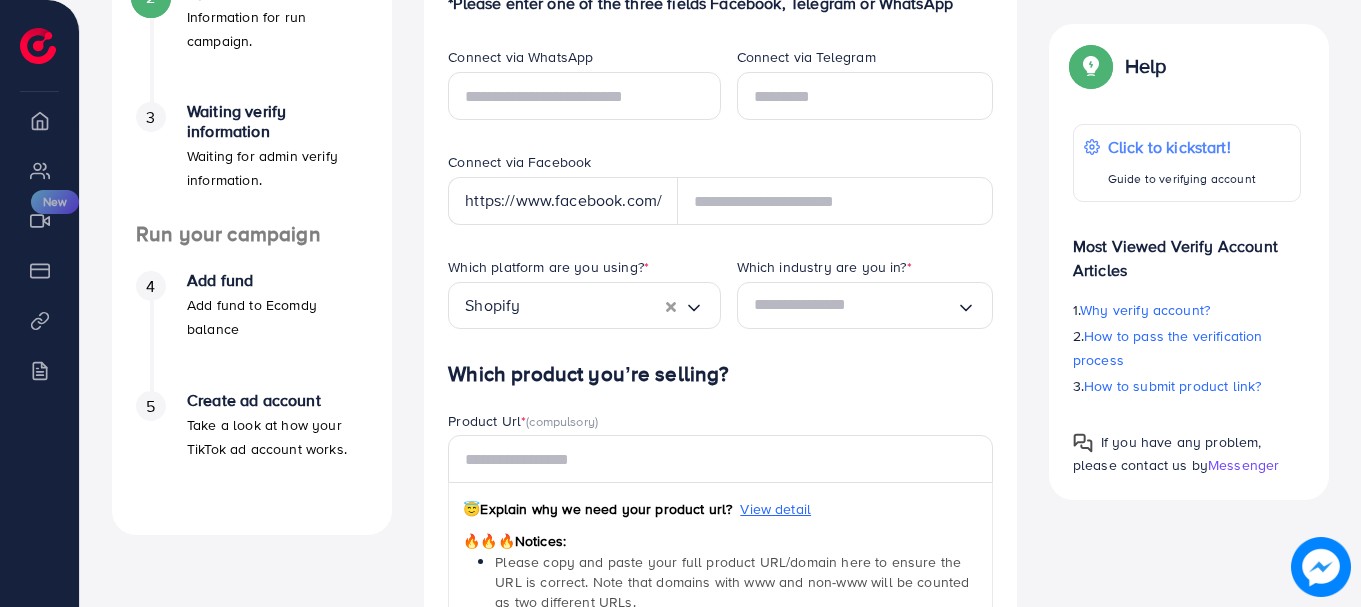 click on "**********" at bounding box center [720, 374] 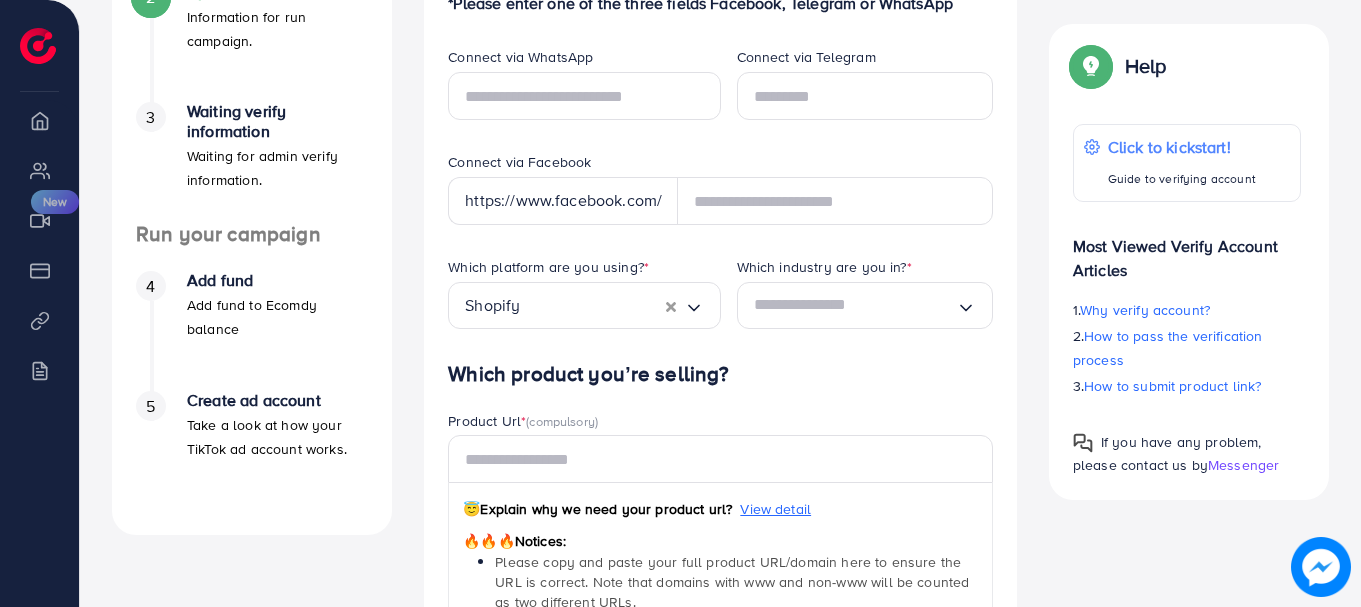click on "Which industry are you in?  *" at bounding box center [824, 267] 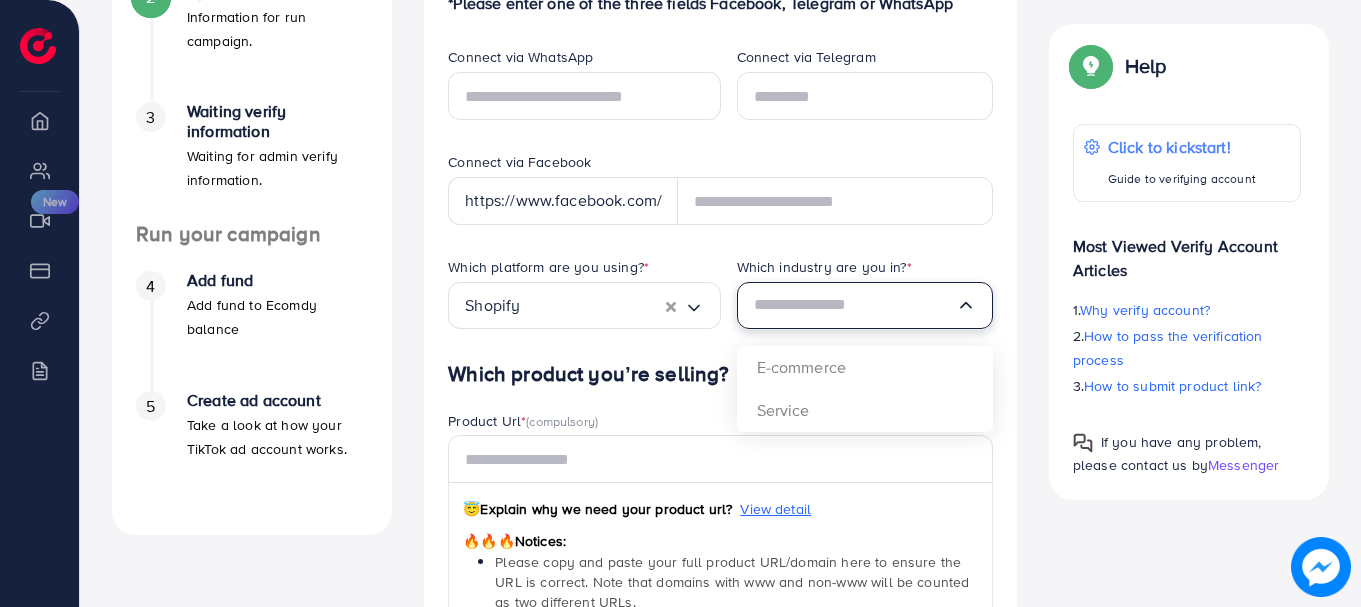 click at bounding box center [855, 305] 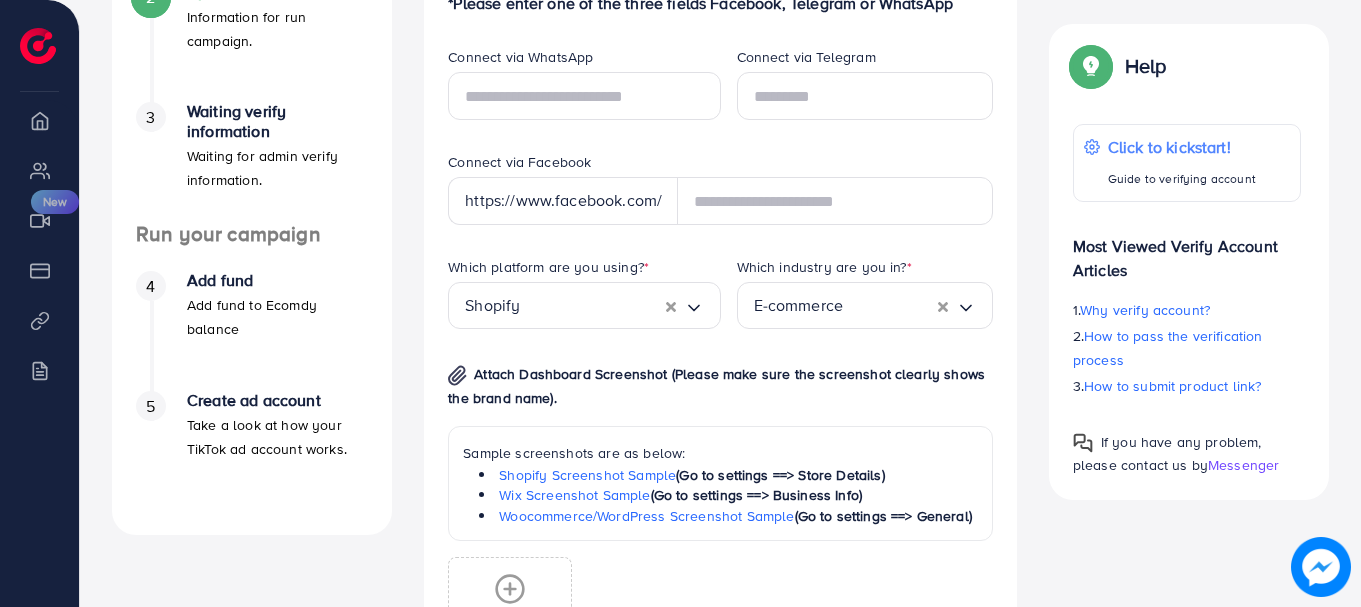 click on "Which platform are you using?  *
Shopify
Loading...      Which industry are you in?  *
E-commerce
Loading...
E-commerce
Service
Attach Dashboard Screenshot (Please make sure the screenshot clearly shows the brand name).  Sample screenshots are as below:   Shopify Screenshot Sample   (Go to settings ==> Store Details)   Wix Screenshot Sample   (Go to settings ==> Business Info)   Woocommerce/WordPress Screenshot Sample   (Go to settings ==> General)   Format: JPG, PNG, JPEG   Maximum size: 5MB" at bounding box center (720, 473) 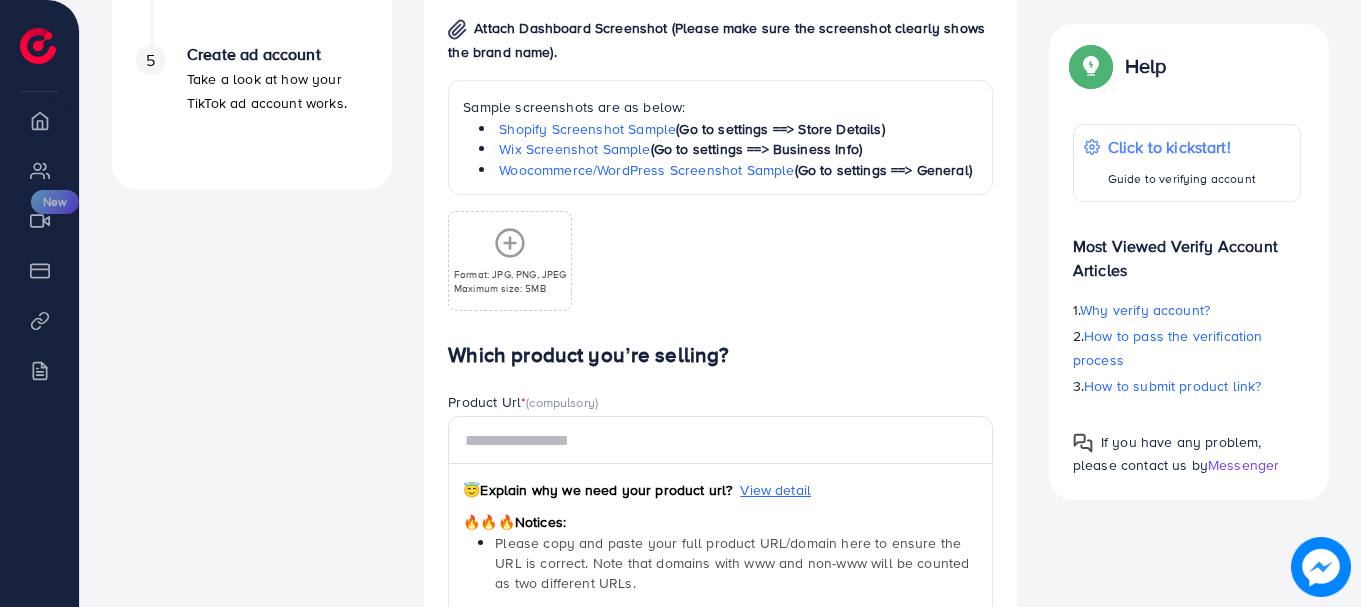 scroll, scrollTop: 876, scrollLeft: 0, axis: vertical 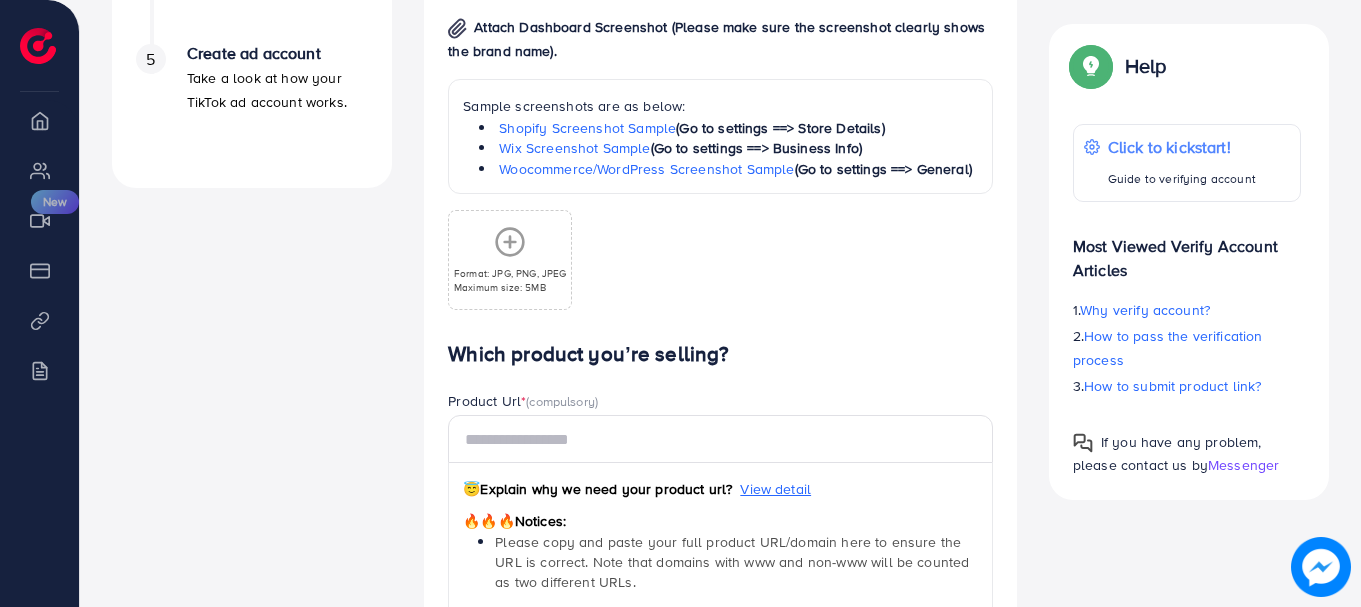 click 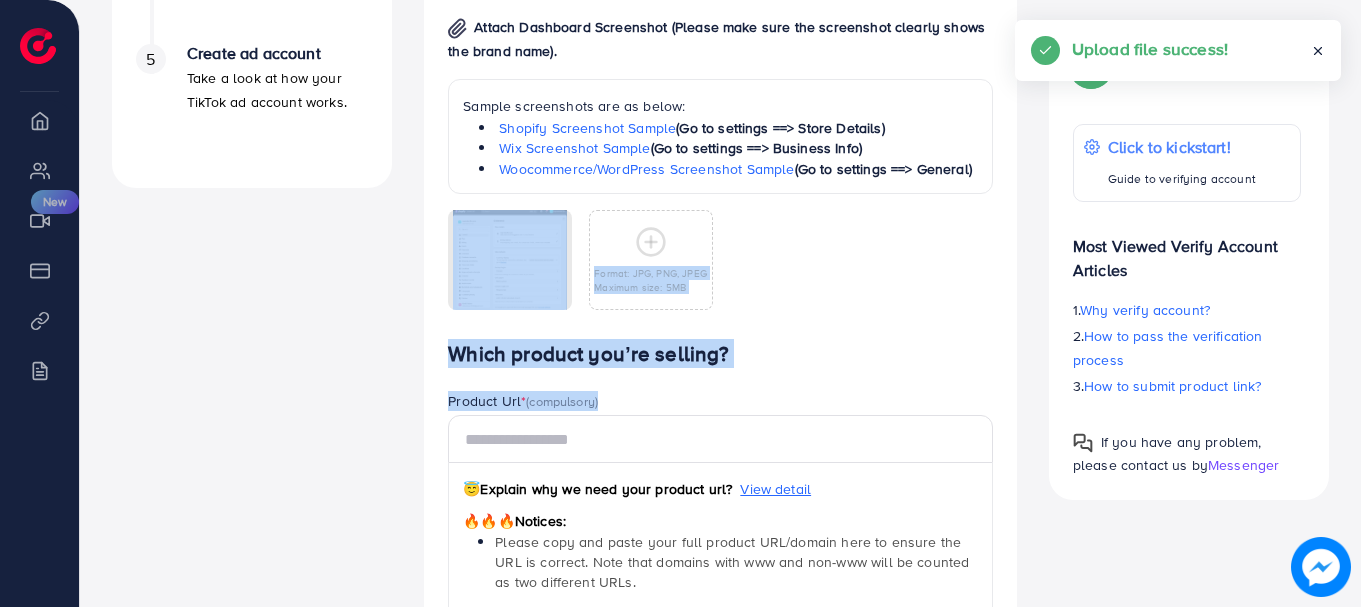 drag, startPoint x: 502, startPoint y: 229, endPoint x: 531, endPoint y: 445, distance: 217.93806 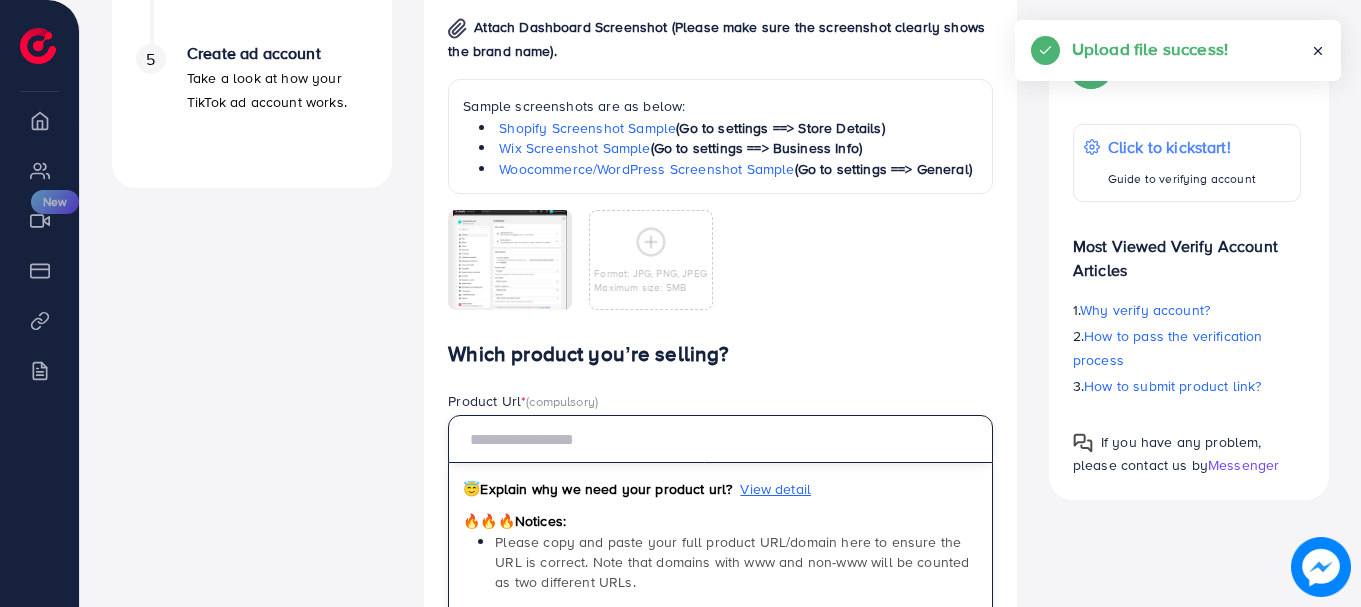 click at bounding box center [720, 439] 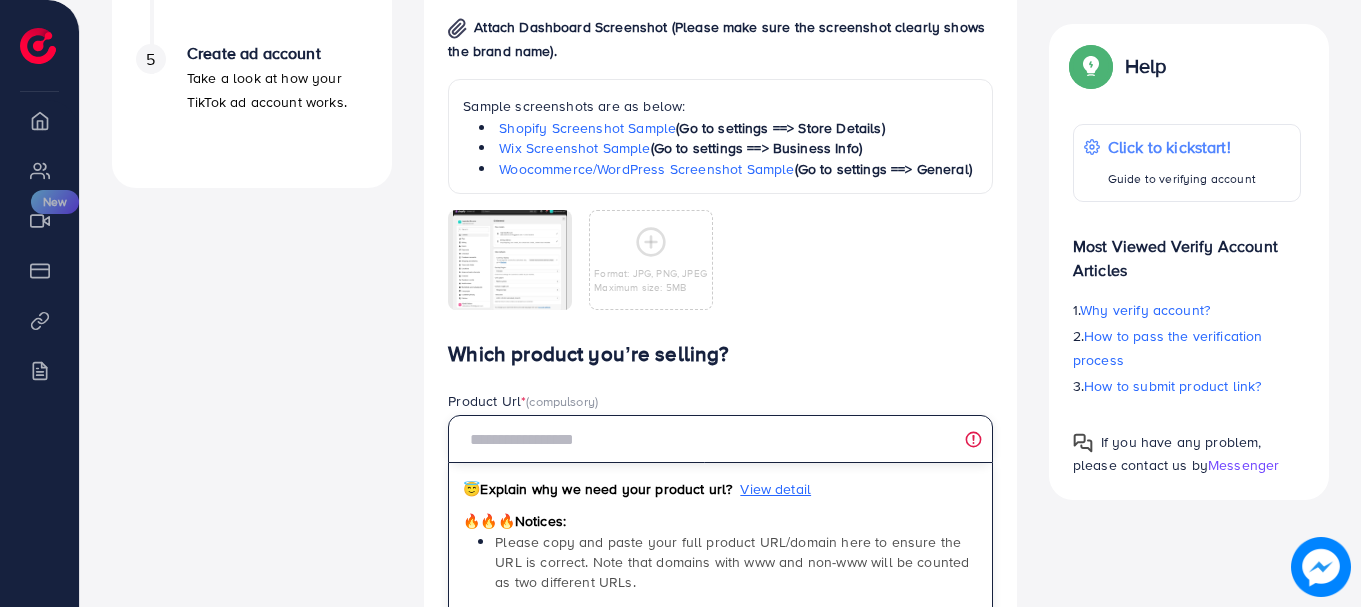 click at bounding box center [720, 439] 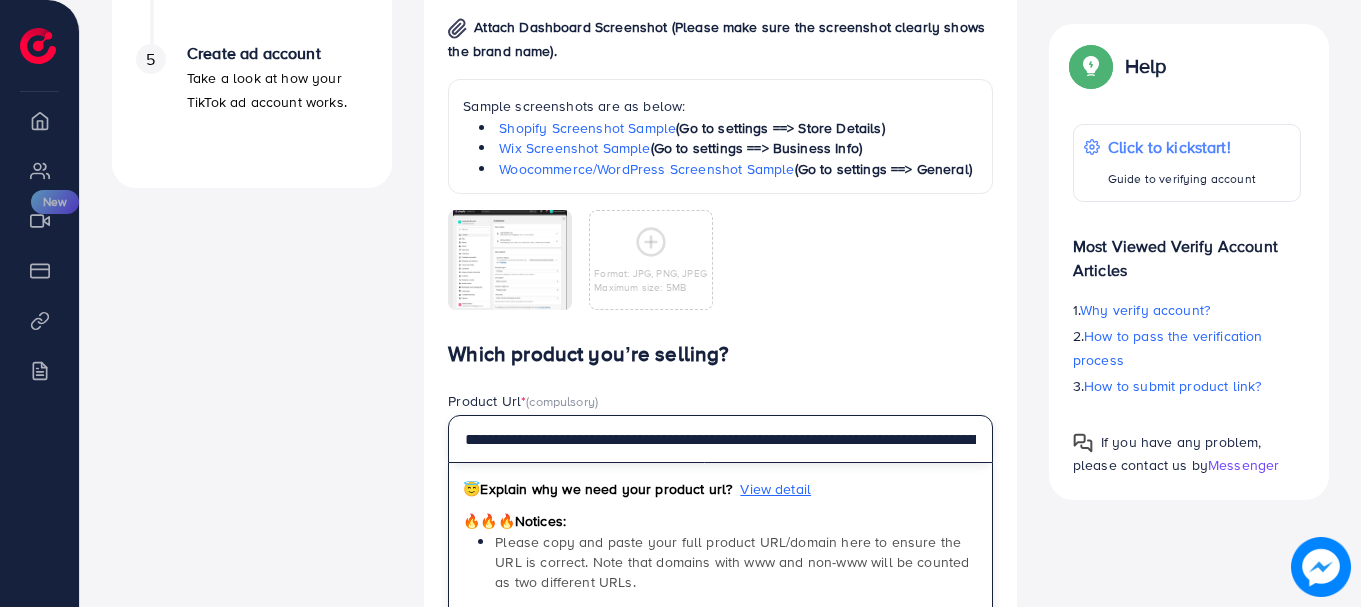 scroll, scrollTop: 0, scrollLeft: 205, axis: horizontal 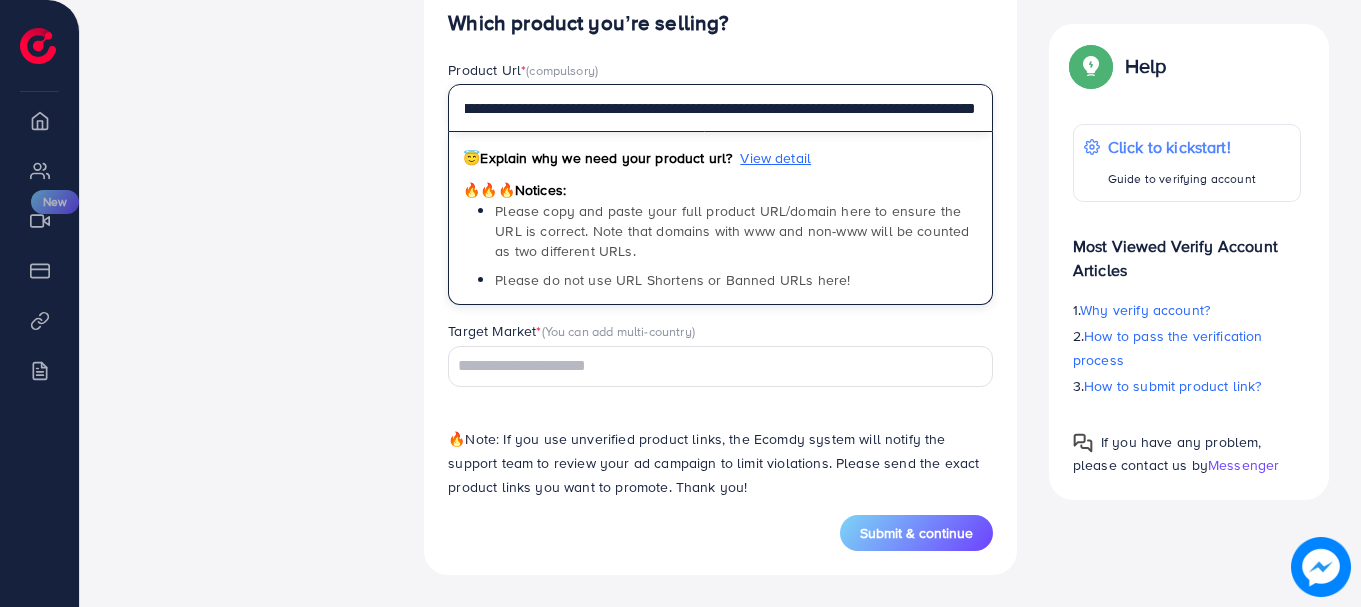 type on "**********" 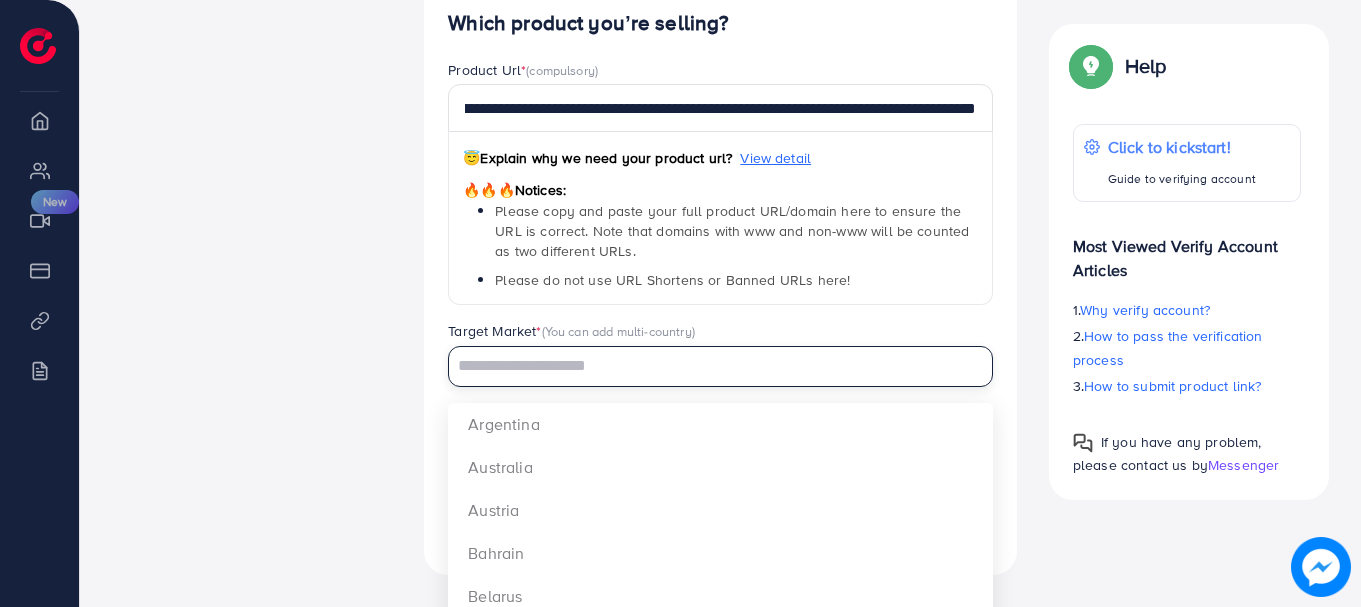 click at bounding box center [709, 364] 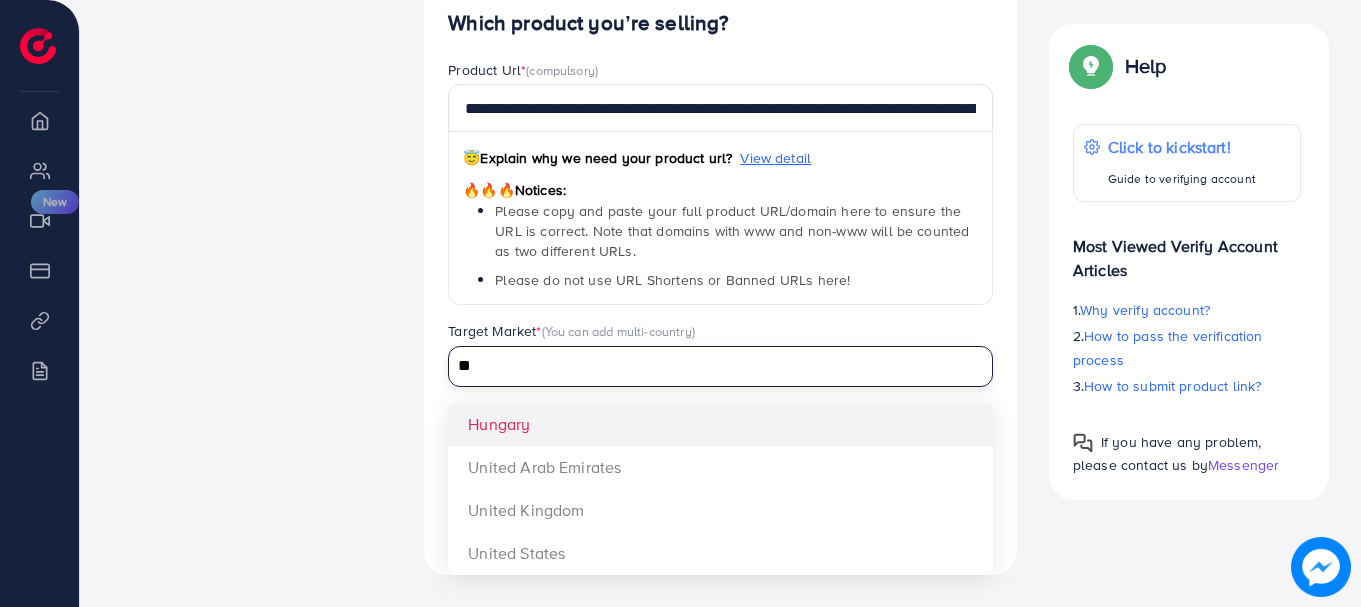 type on "**********" 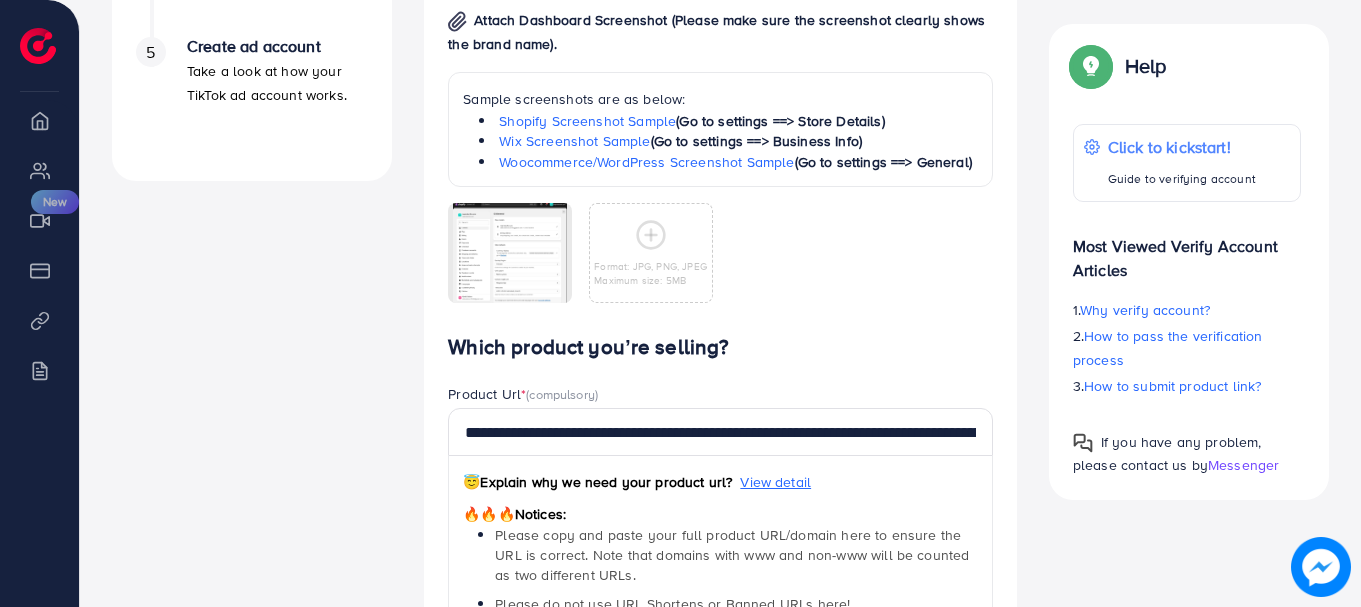 scroll, scrollTop: 1207, scrollLeft: 0, axis: vertical 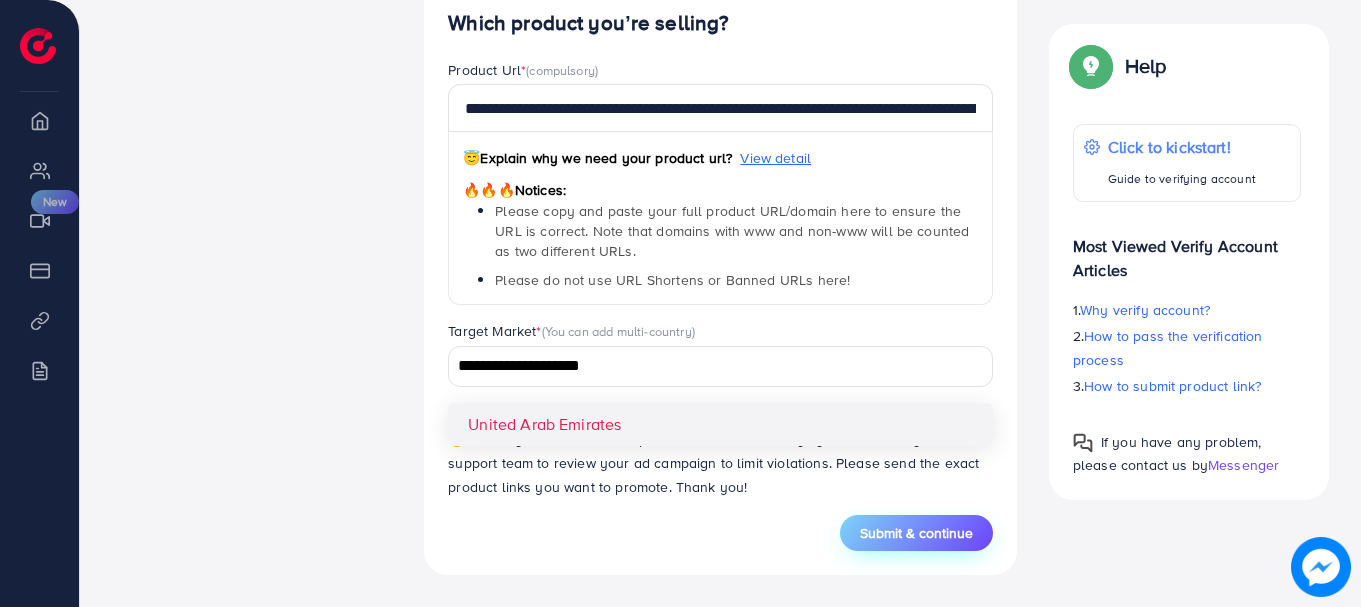 click on "Submit & continue" at bounding box center (916, 533) 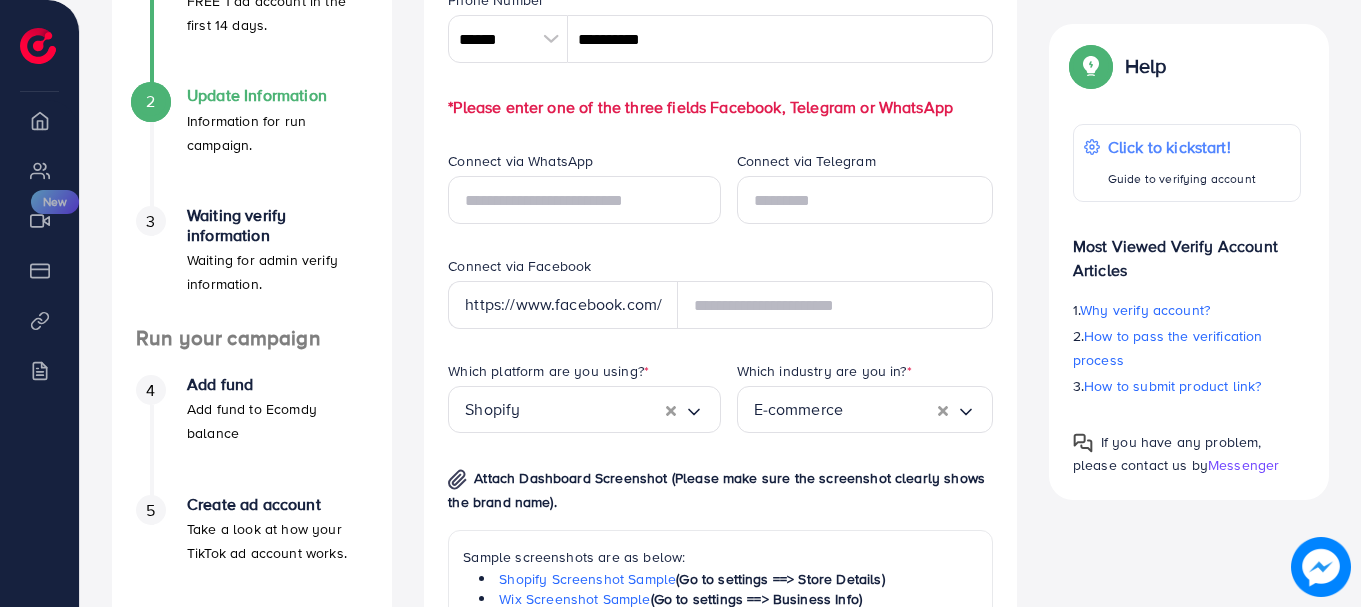 scroll, scrollTop: 424, scrollLeft: 0, axis: vertical 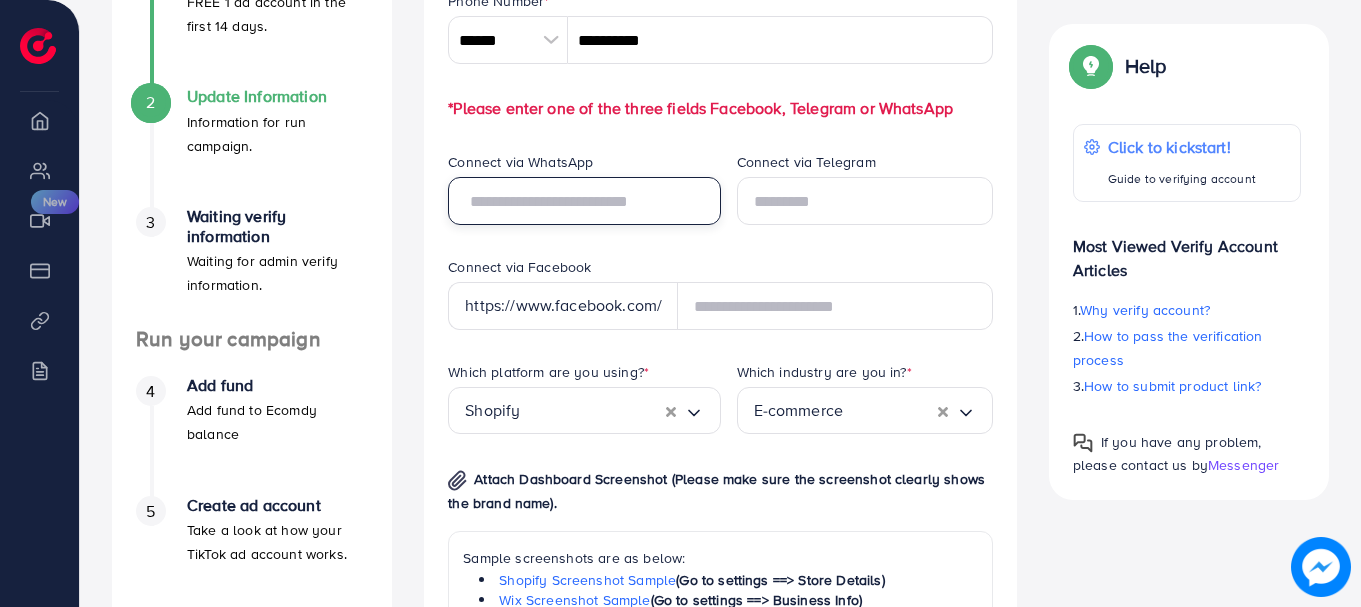click at bounding box center (584, 201) 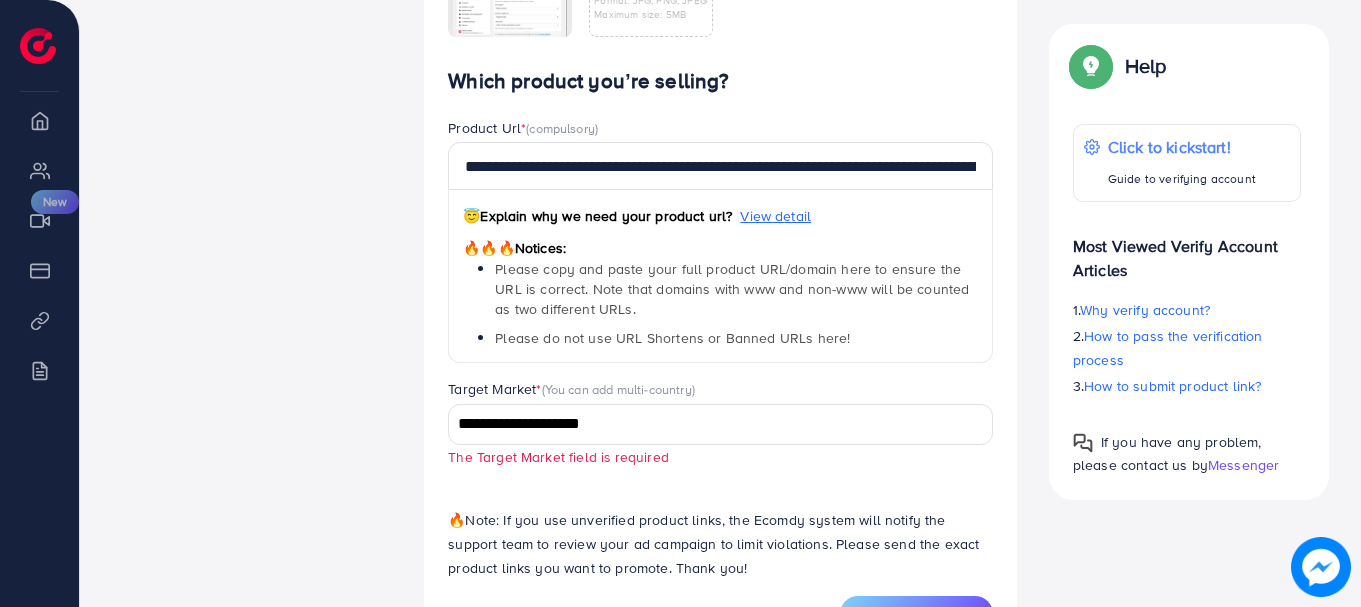 scroll, scrollTop: 1230, scrollLeft: 0, axis: vertical 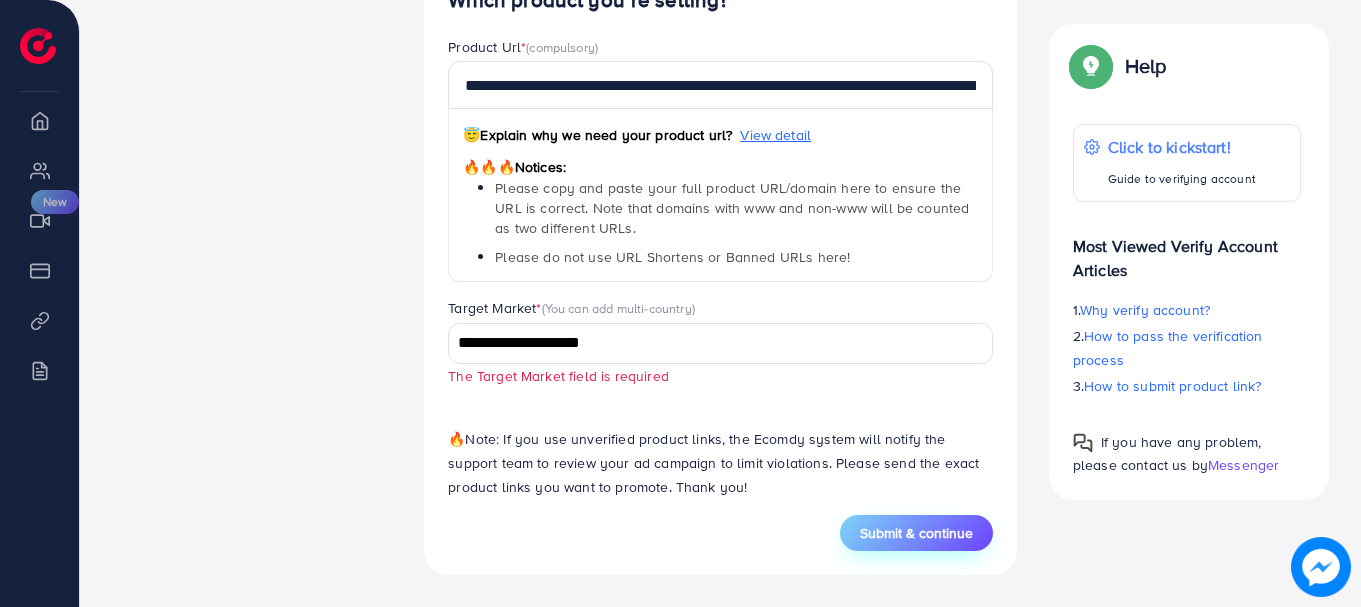 click on "Submit & continue" at bounding box center (916, 533) 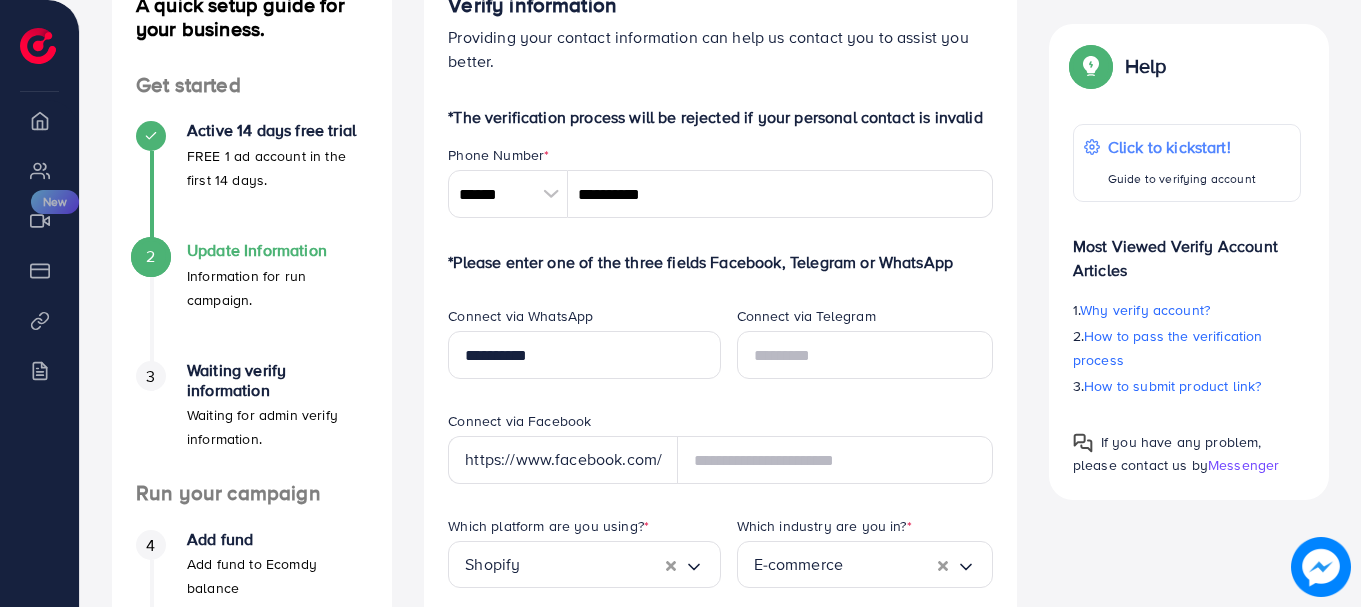 scroll, scrollTop: 269, scrollLeft: 0, axis: vertical 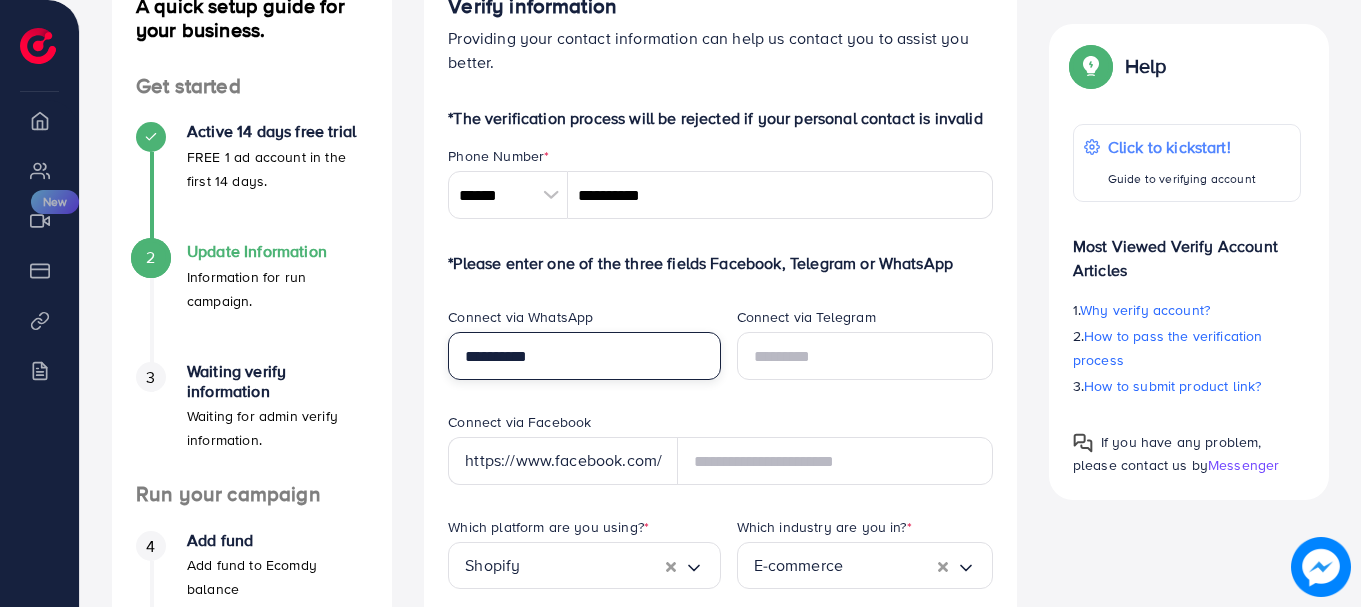 click on "**********" at bounding box center [584, 356] 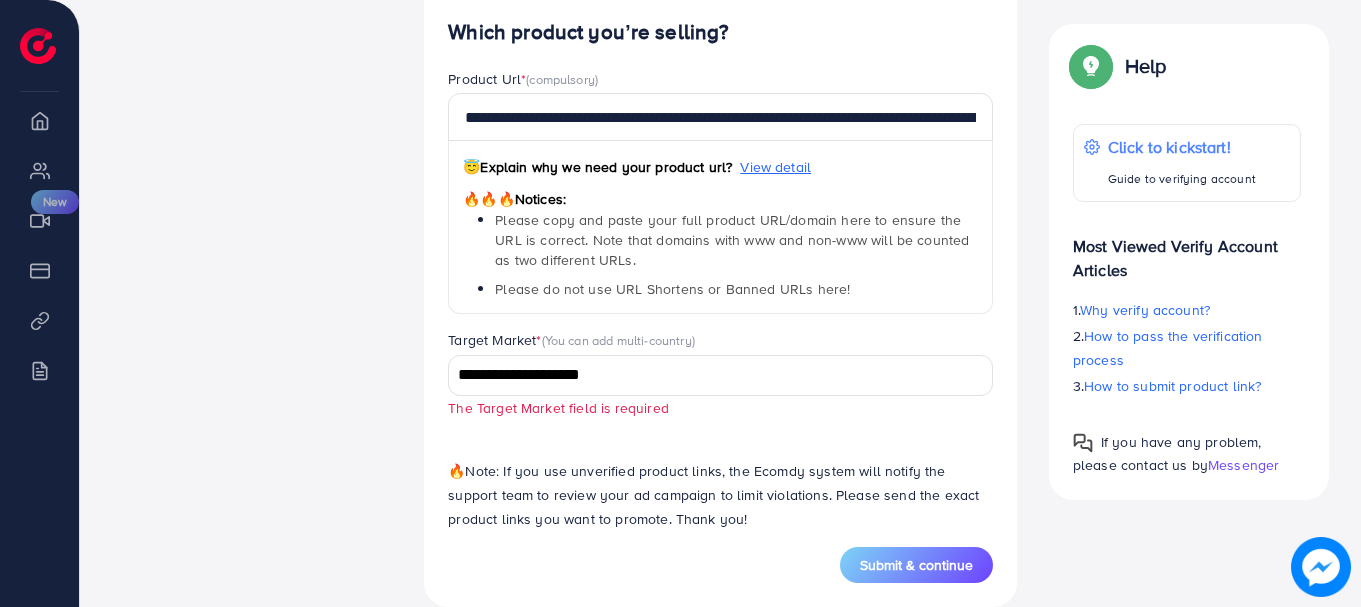 scroll, scrollTop: 1230, scrollLeft: 0, axis: vertical 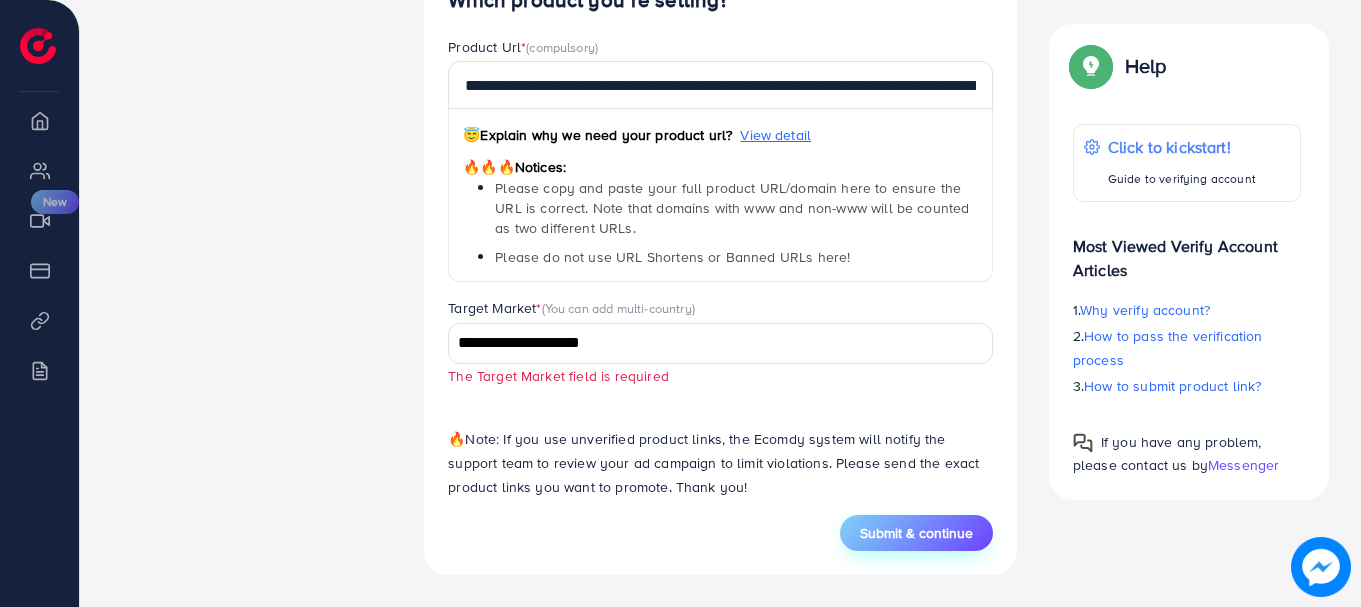 type on "**********" 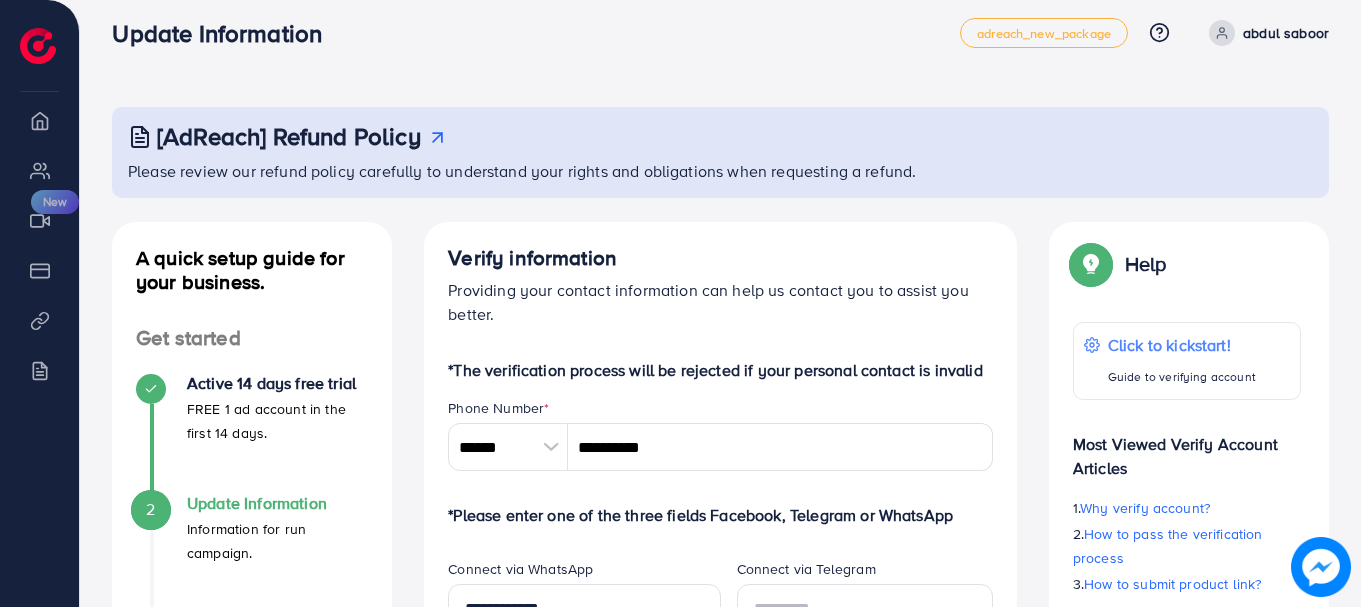scroll, scrollTop: 0, scrollLeft: 0, axis: both 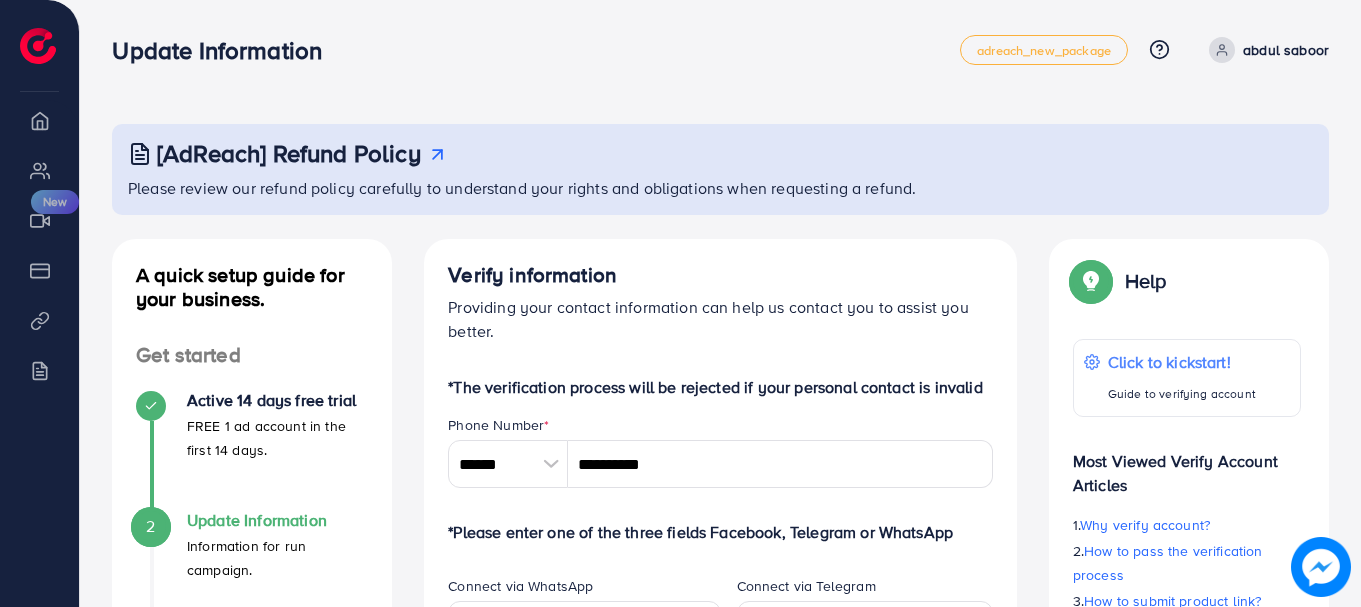 click on "Providing your contact information can help us contact you to assist you better." at bounding box center [720, 319] 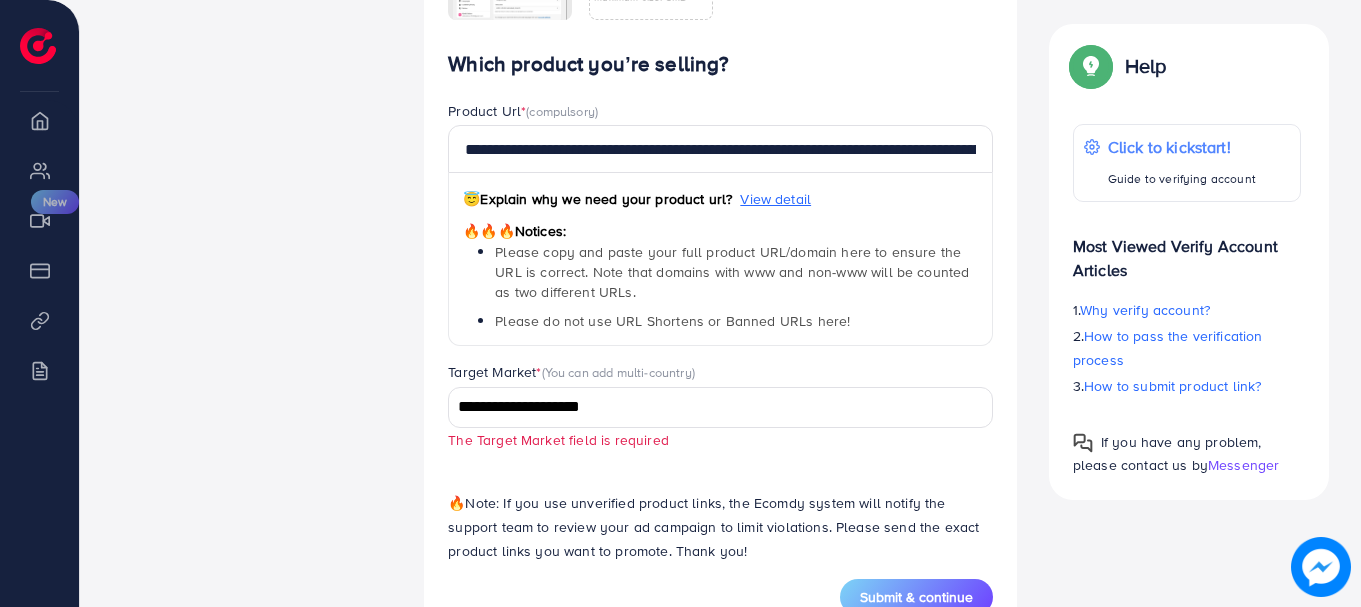 scroll, scrollTop: 1227, scrollLeft: 0, axis: vertical 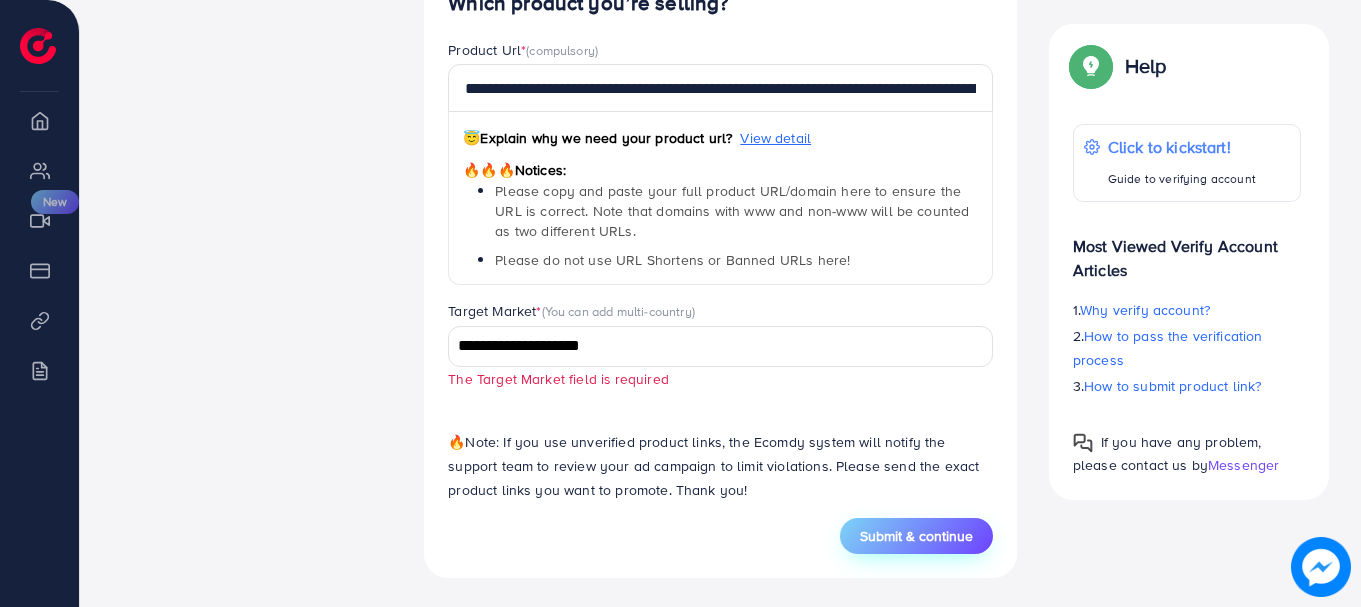 click on "Submit & continue" at bounding box center (916, 536) 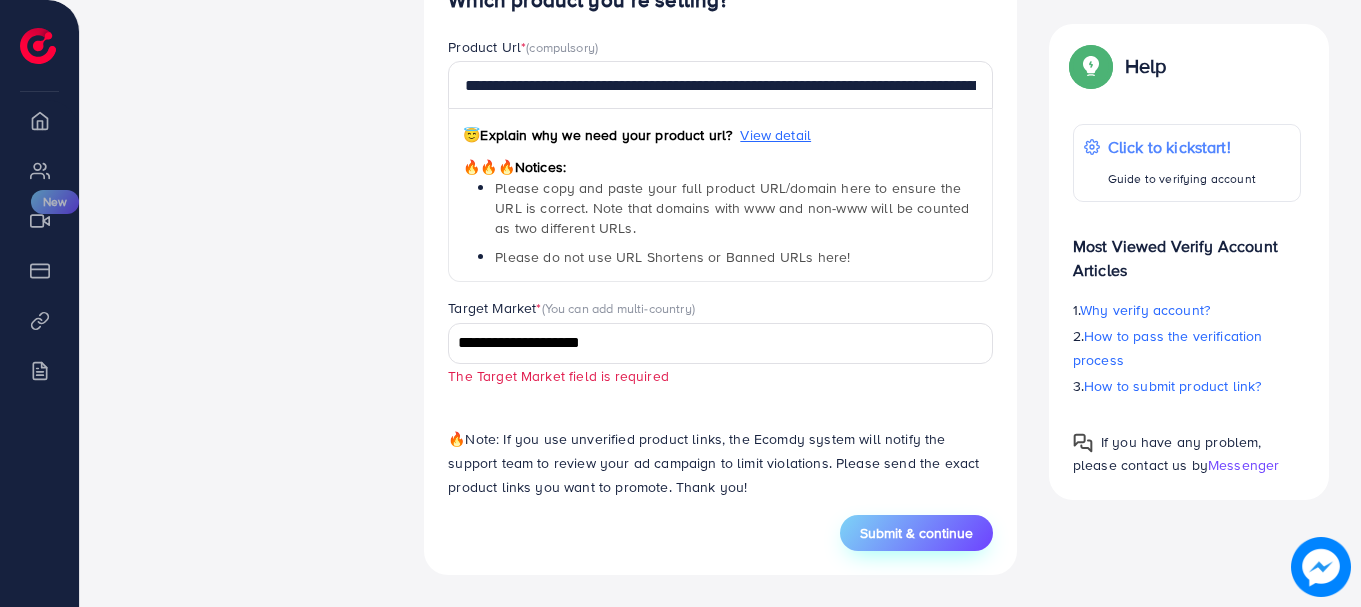 click on "Submit & continue" at bounding box center (916, 533) 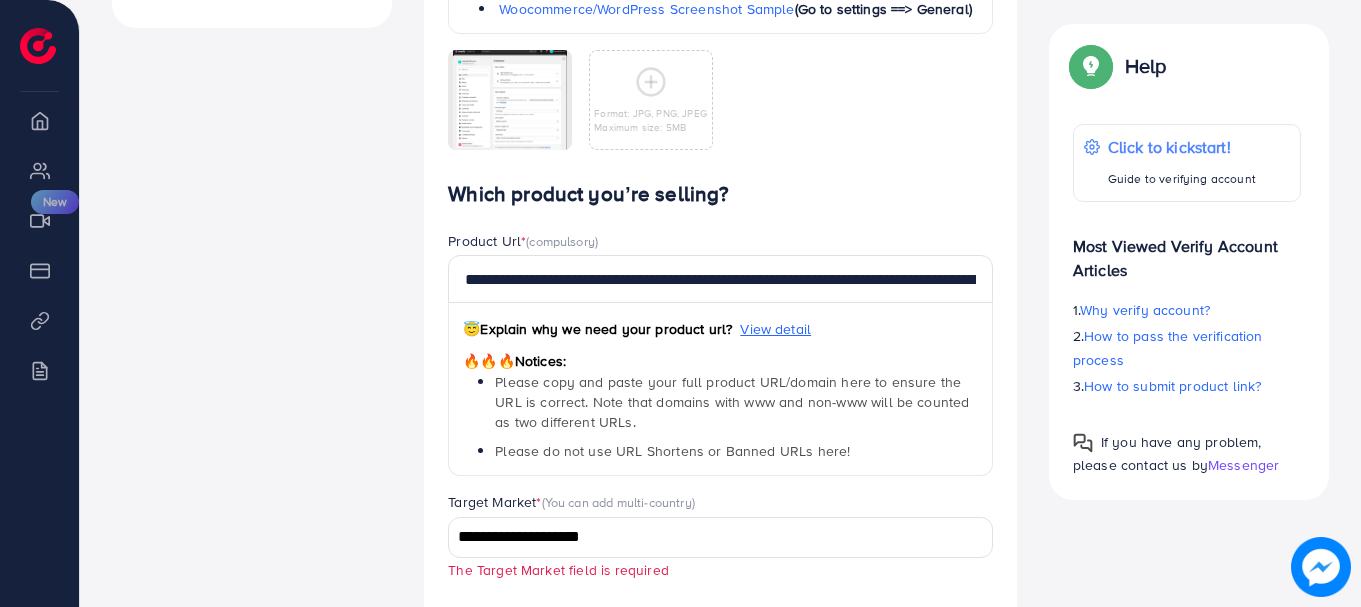 scroll, scrollTop: 0, scrollLeft: 0, axis: both 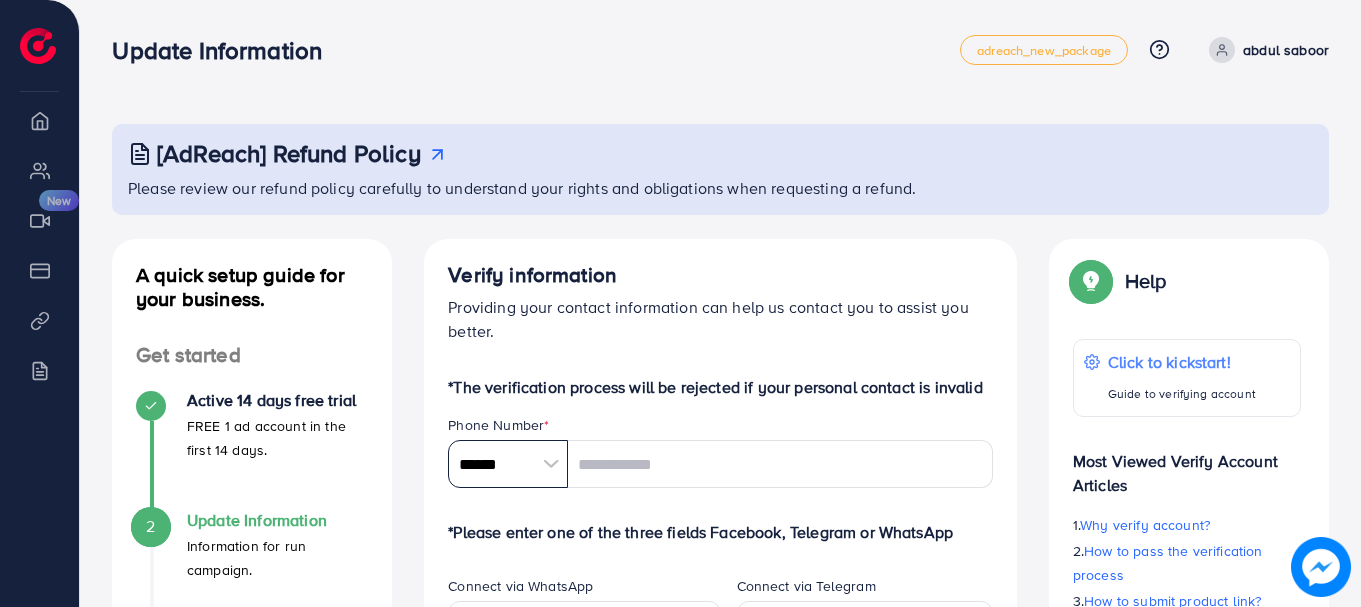 click on "******" at bounding box center [508, 464] 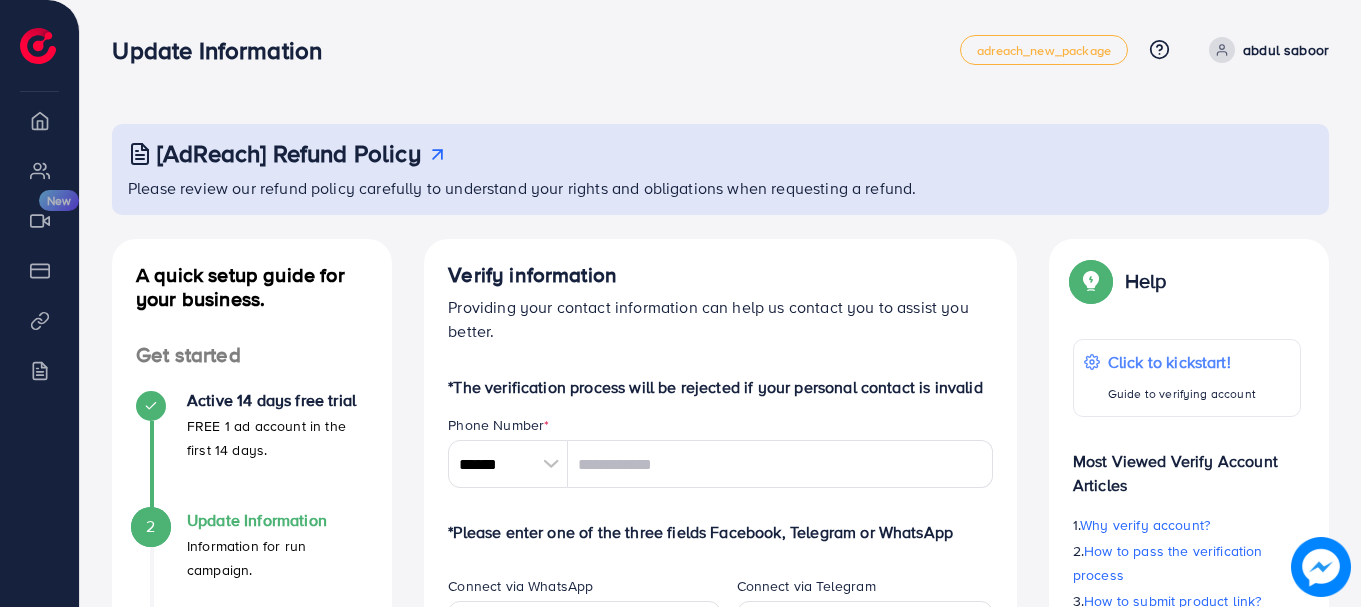 scroll, scrollTop: 9285, scrollLeft: 0, axis: vertical 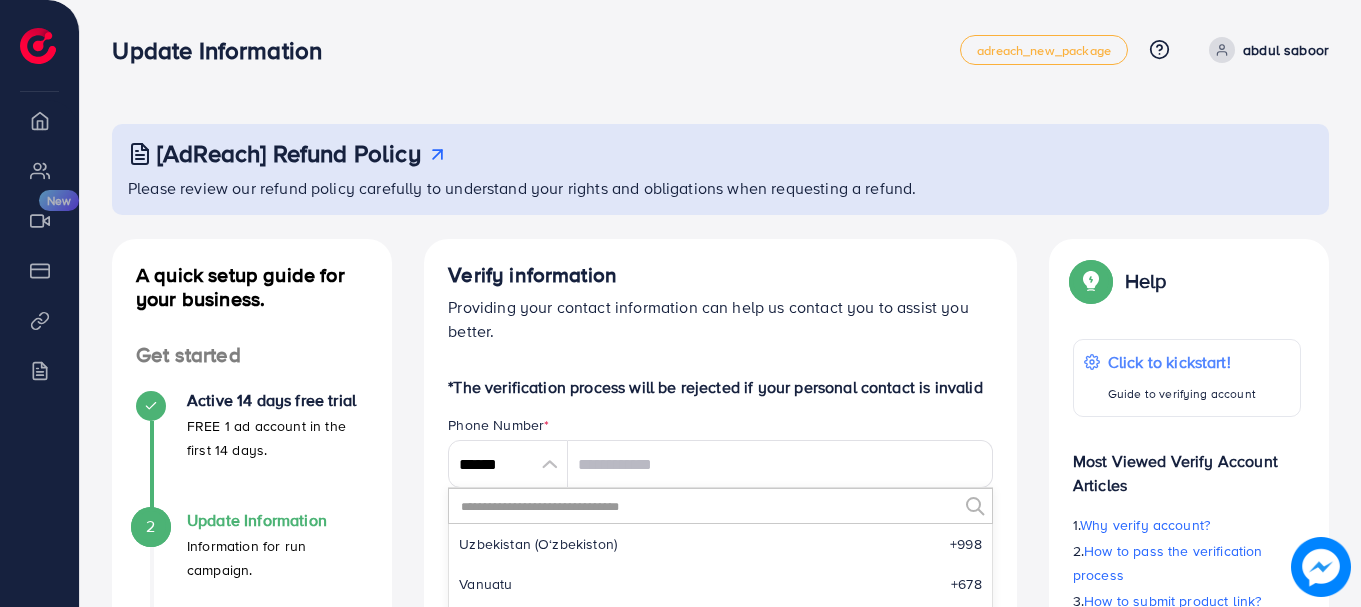 click at bounding box center [708, 506] 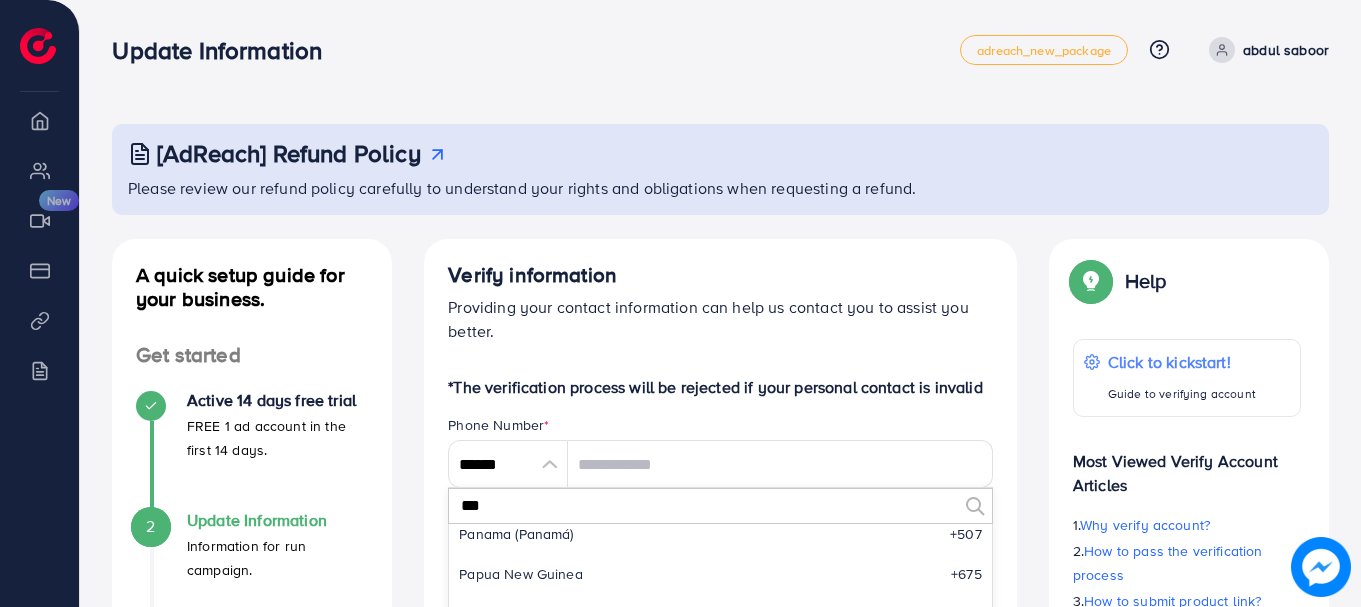 scroll, scrollTop: 0, scrollLeft: 0, axis: both 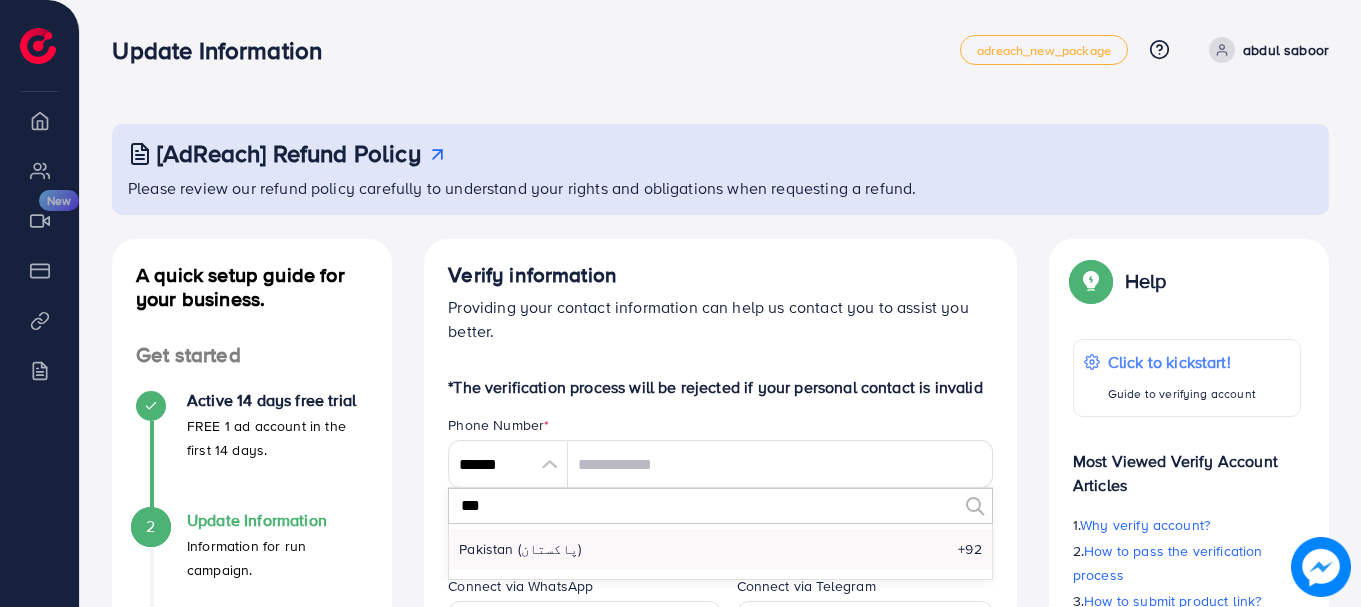 type on "***" 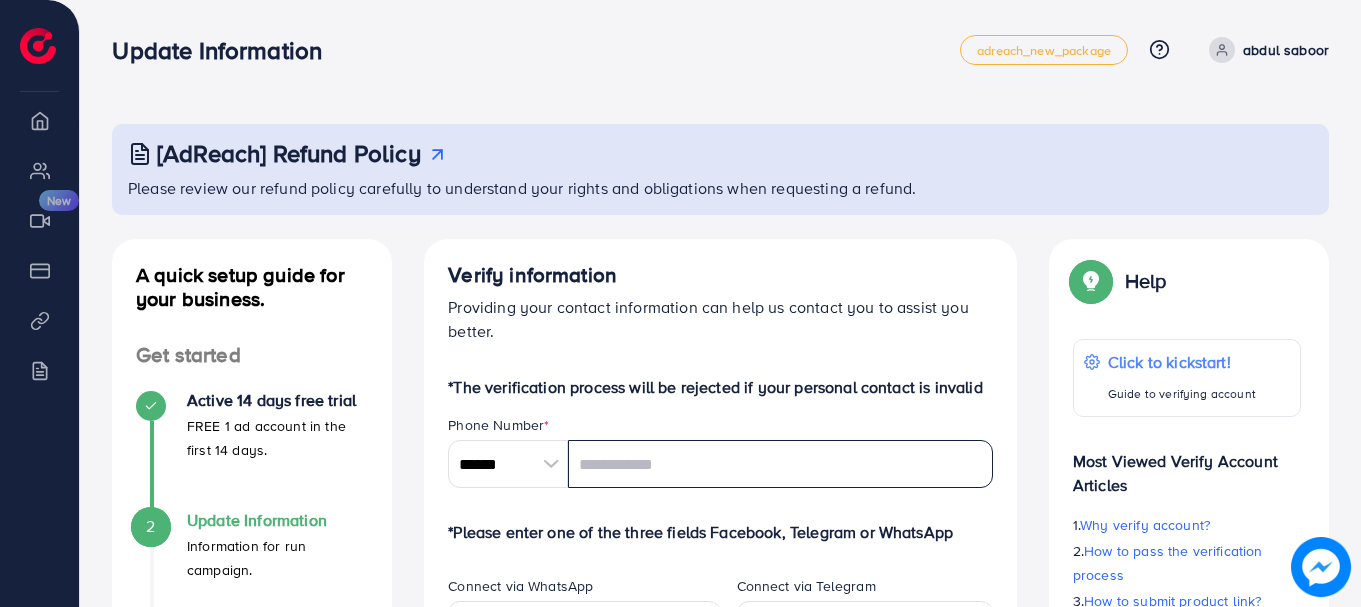 click at bounding box center (780, 464) 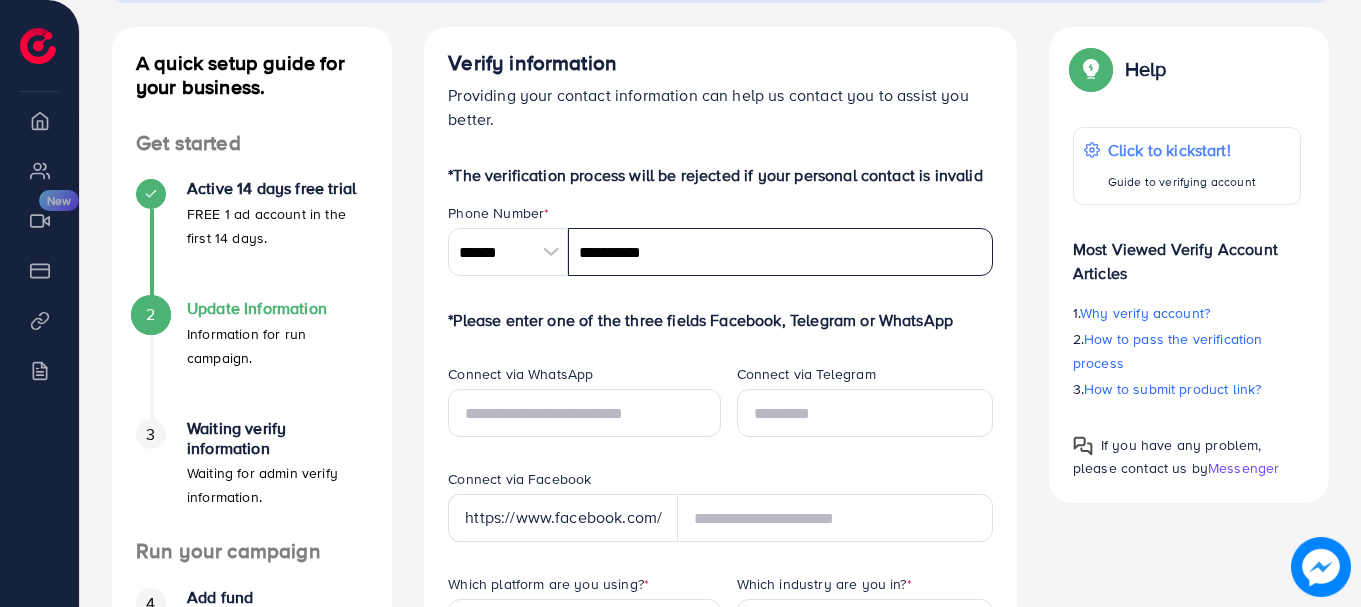 scroll, scrollTop: 214, scrollLeft: 0, axis: vertical 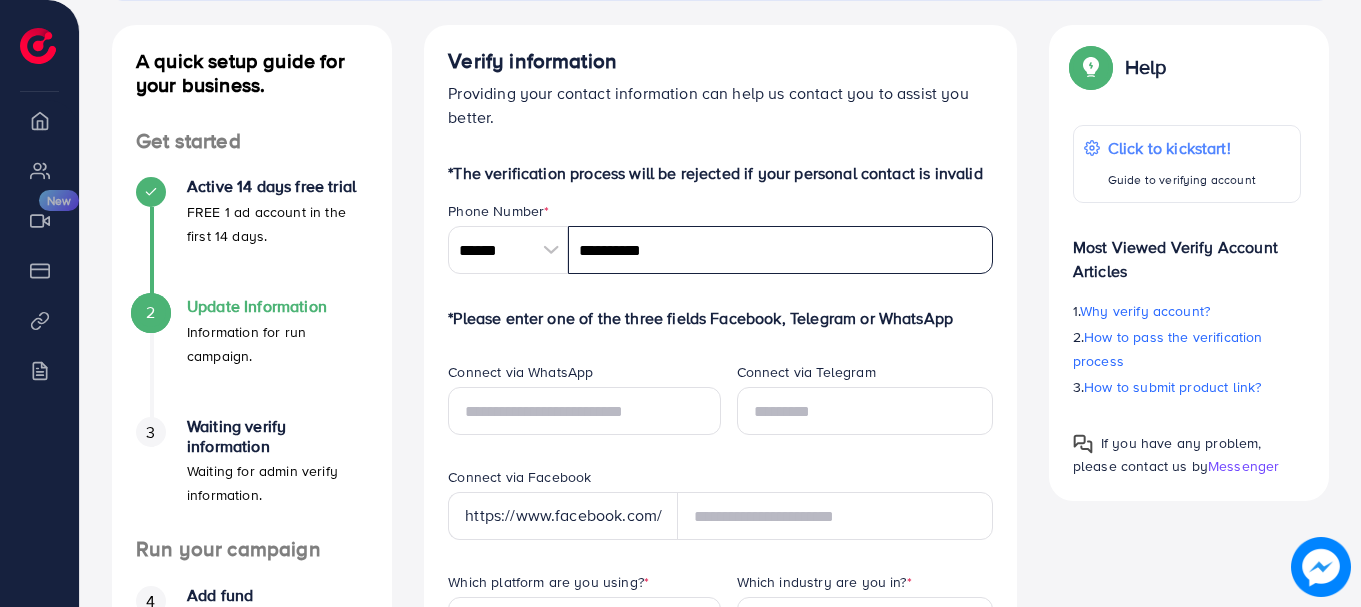 type on "**********" 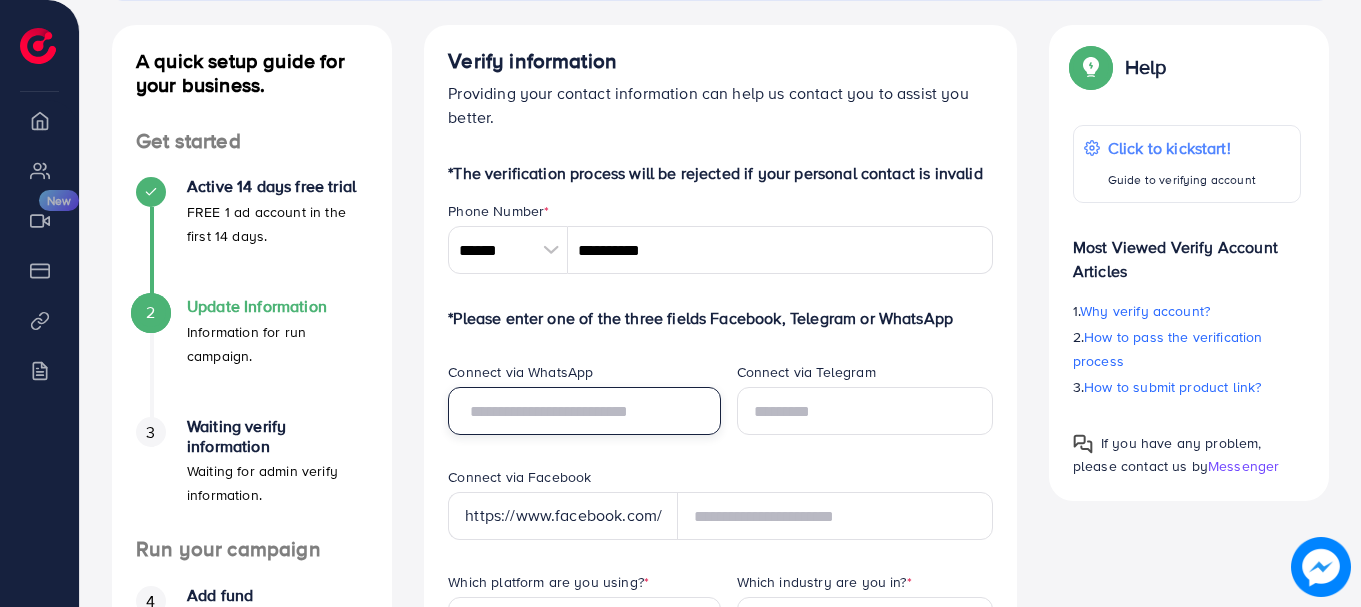 click at bounding box center [584, 411] 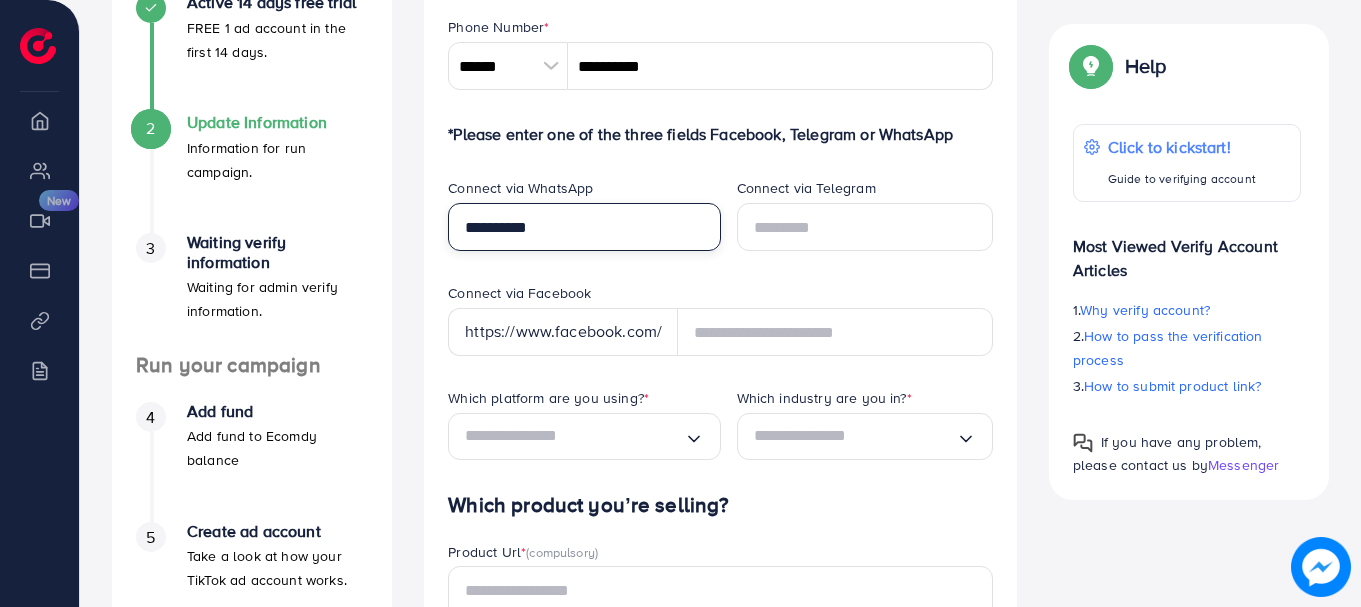 scroll, scrollTop: 401, scrollLeft: 0, axis: vertical 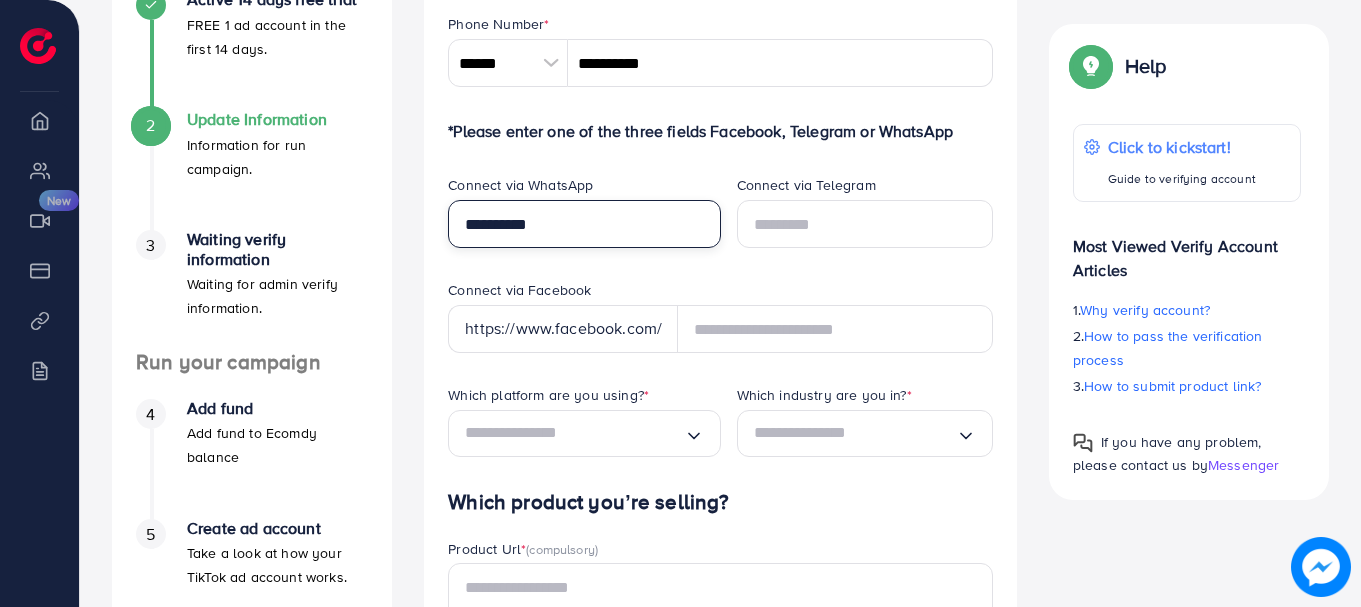 click on "**********" at bounding box center (584, 224) 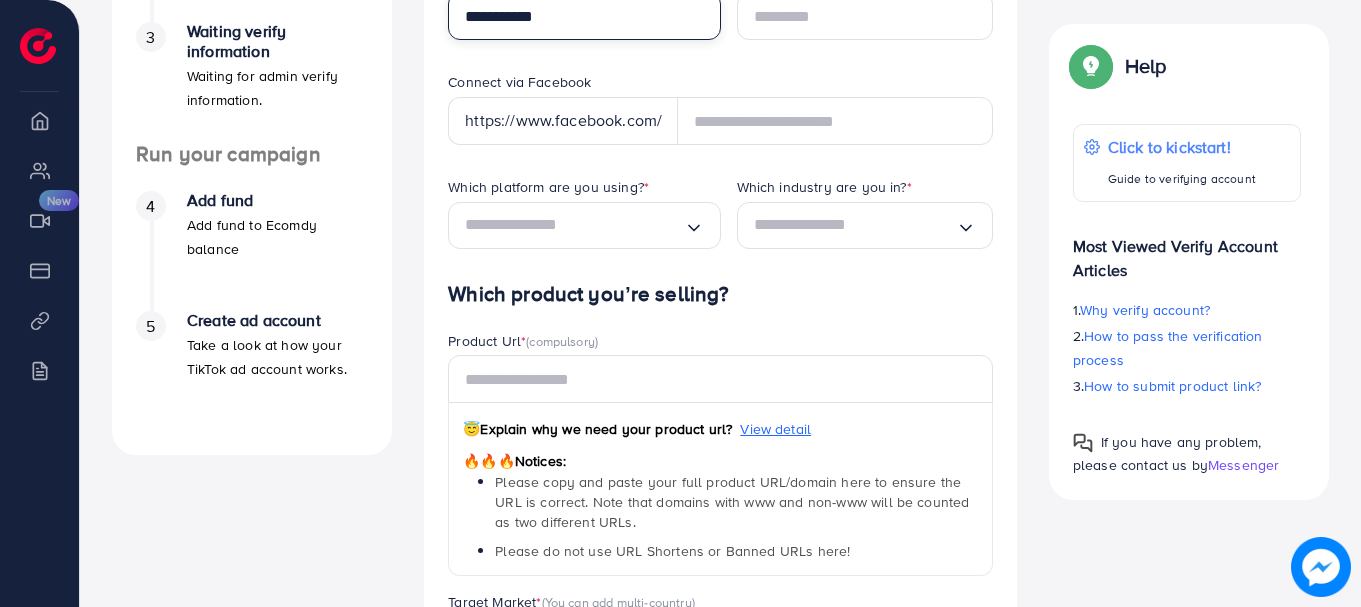 scroll, scrollTop: 610, scrollLeft: 0, axis: vertical 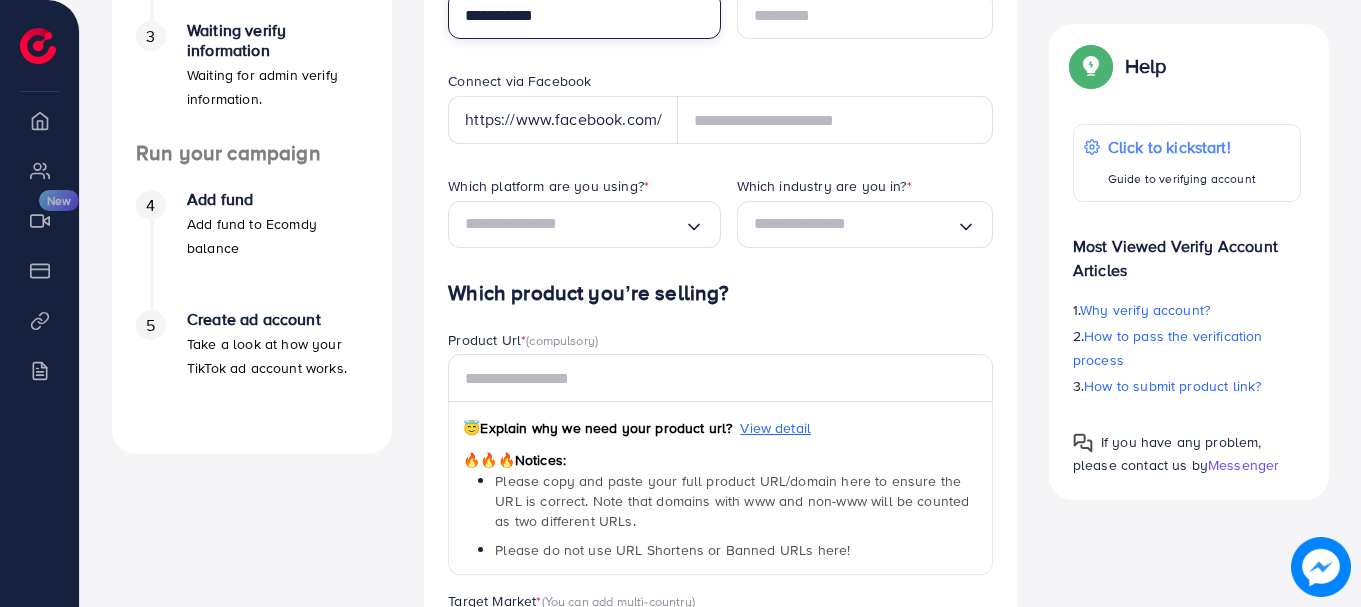 type on "**********" 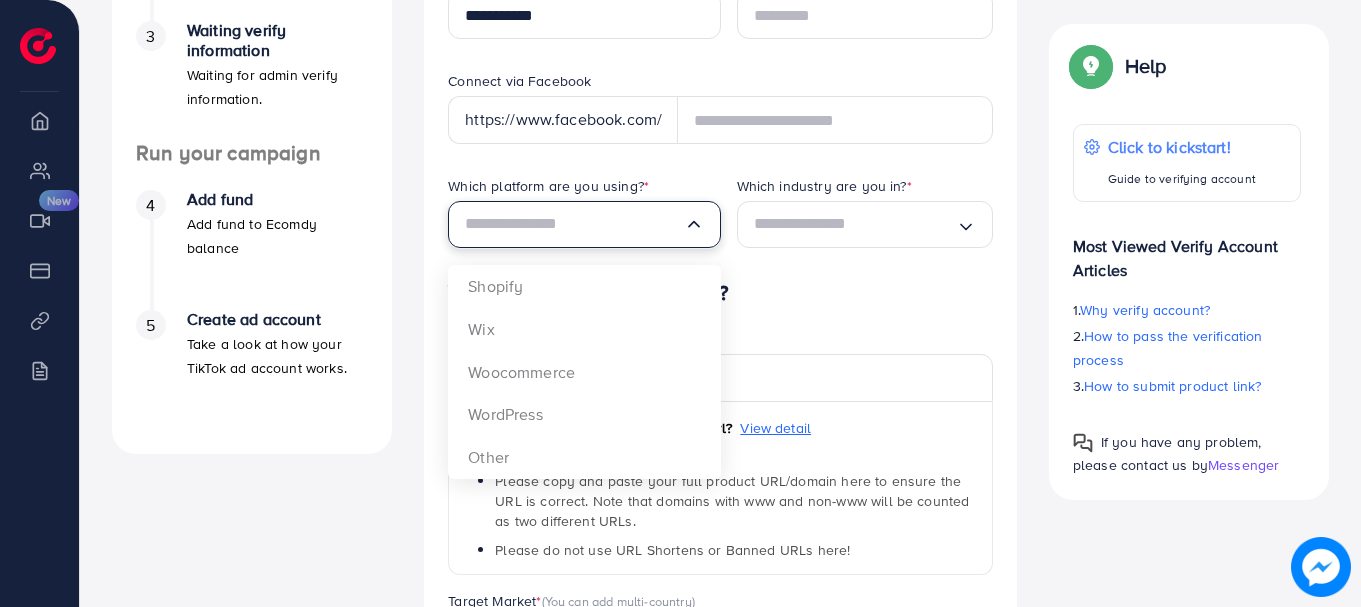 click at bounding box center (574, 224) 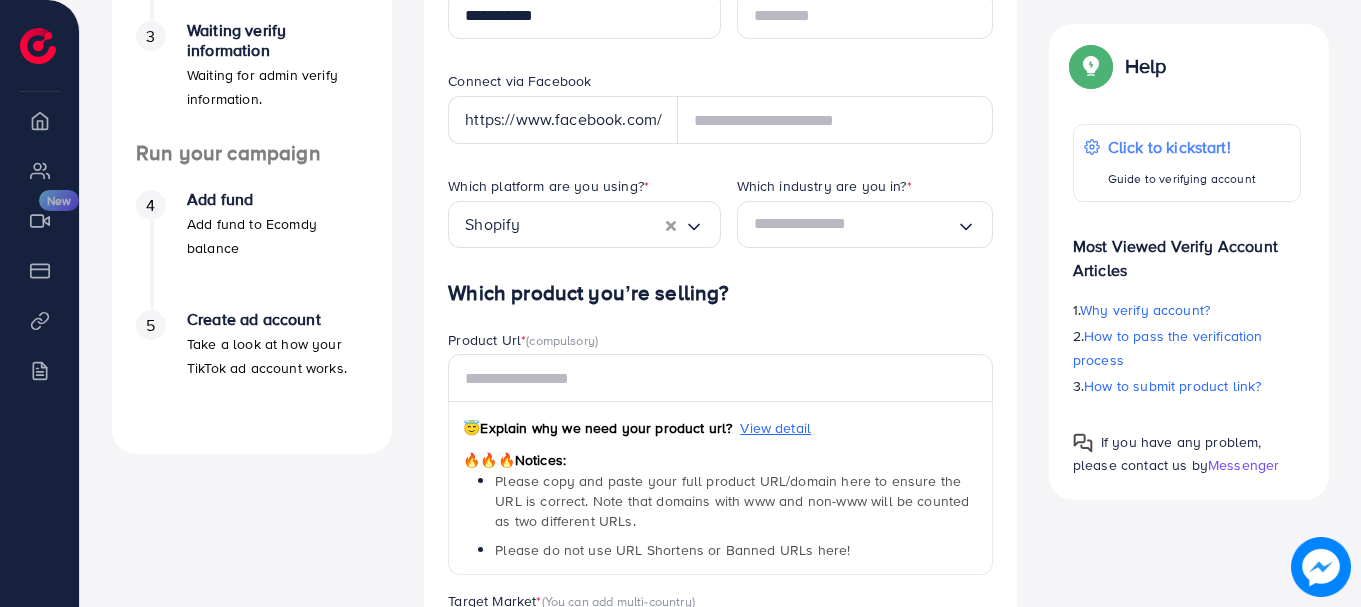 click on "**********" at bounding box center [720, 293] 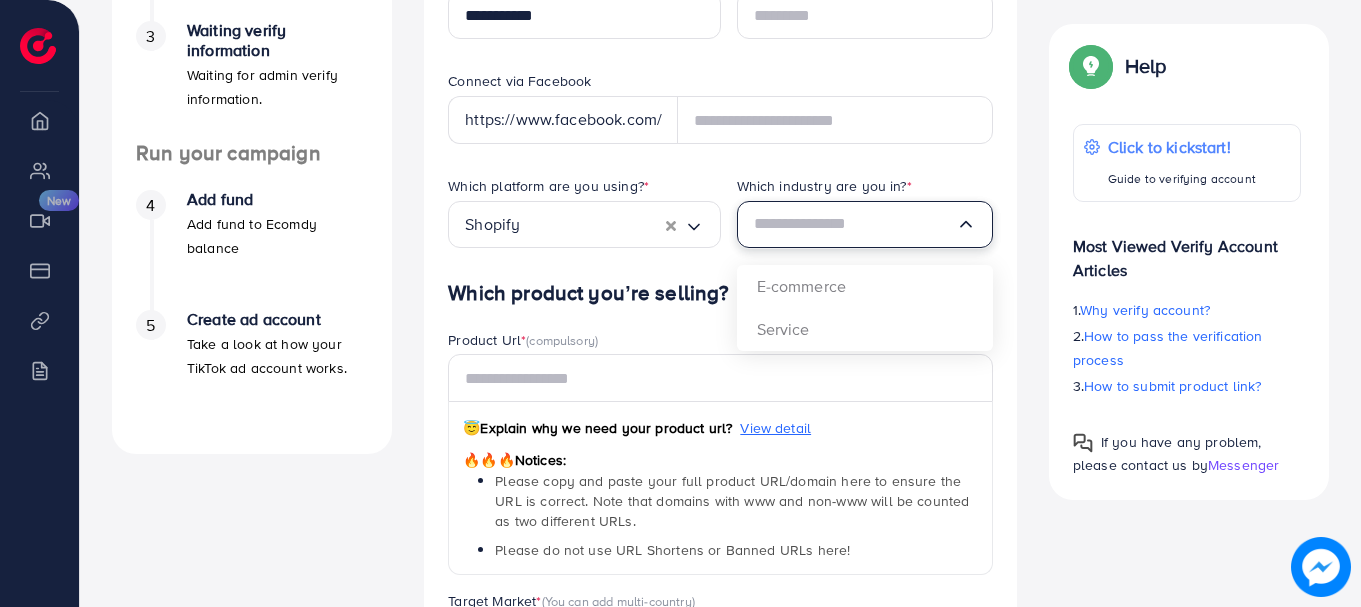 click at bounding box center (855, 224) 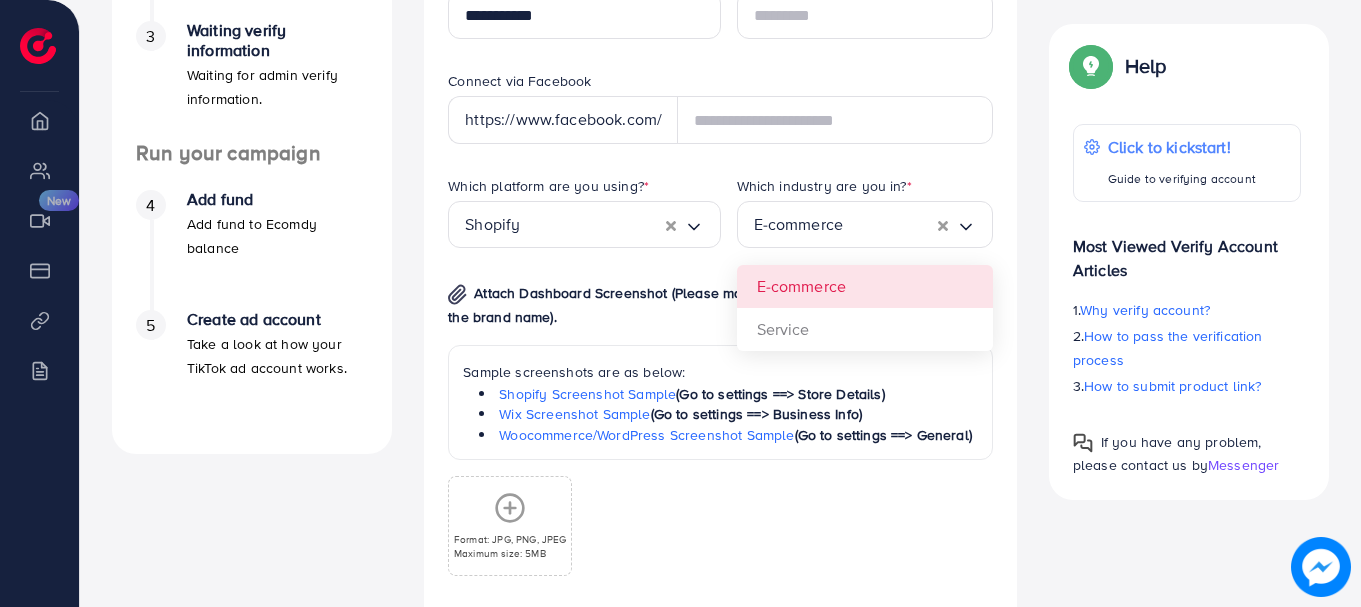 click on "Which industry are you in?  *
E-commerce
Loading...
E-commerce
Service" at bounding box center (865, 228) 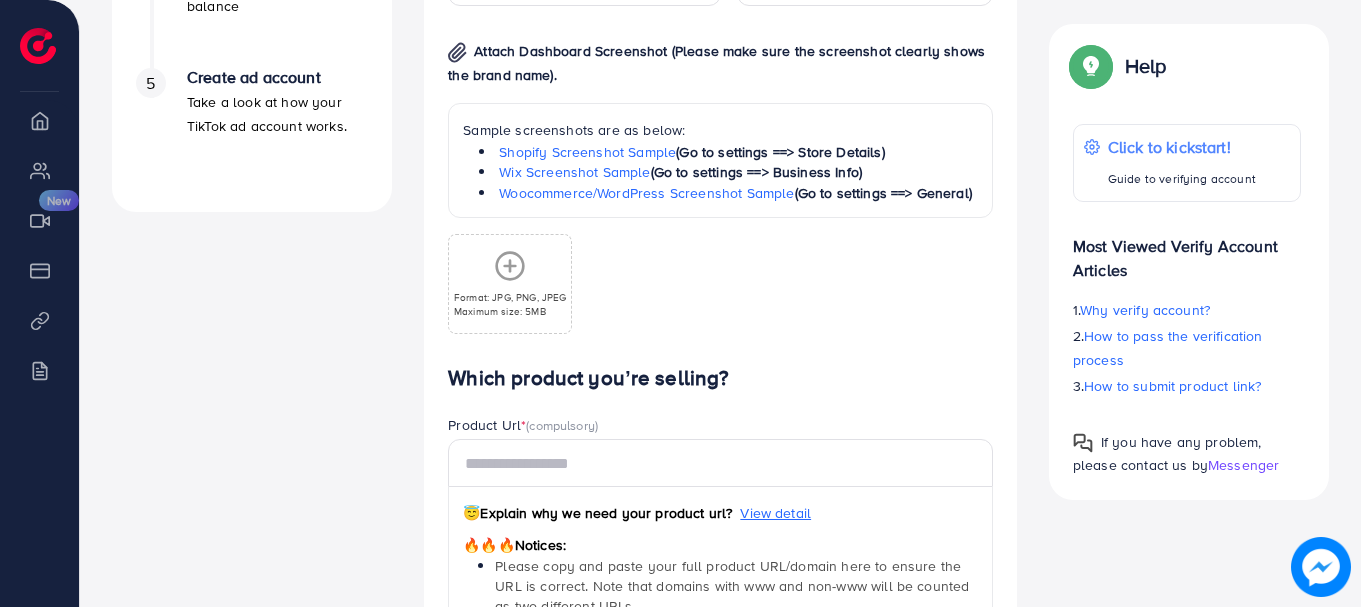scroll, scrollTop: 854, scrollLeft: 0, axis: vertical 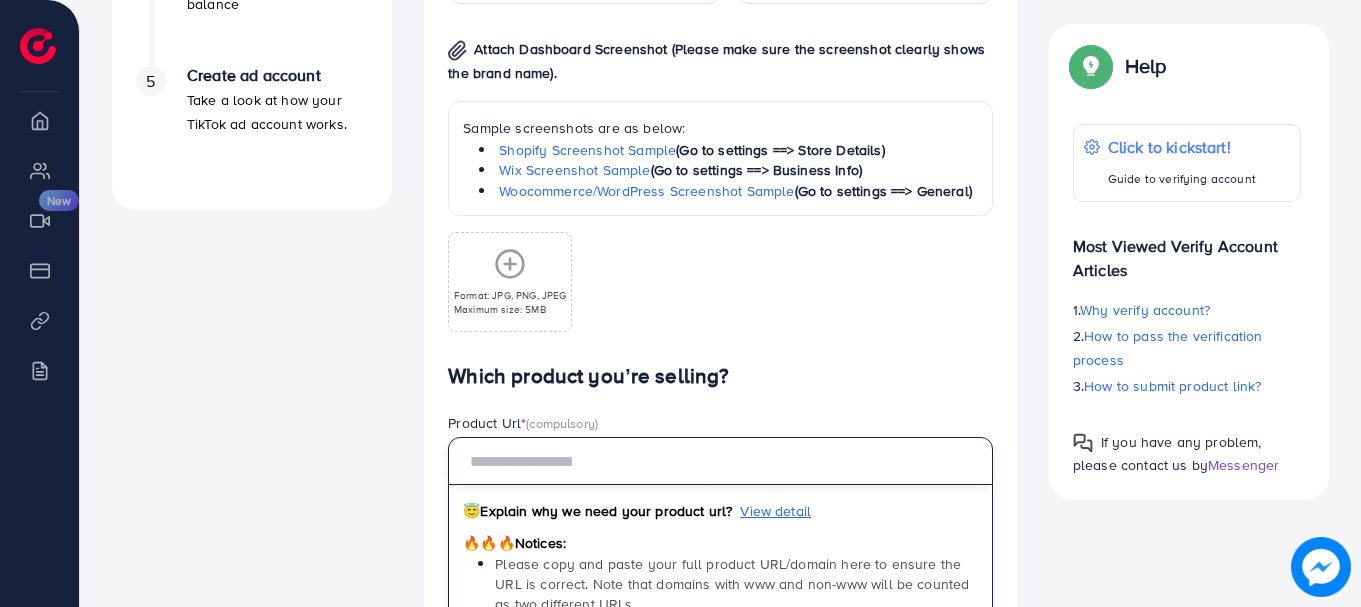 click at bounding box center [720, 461] 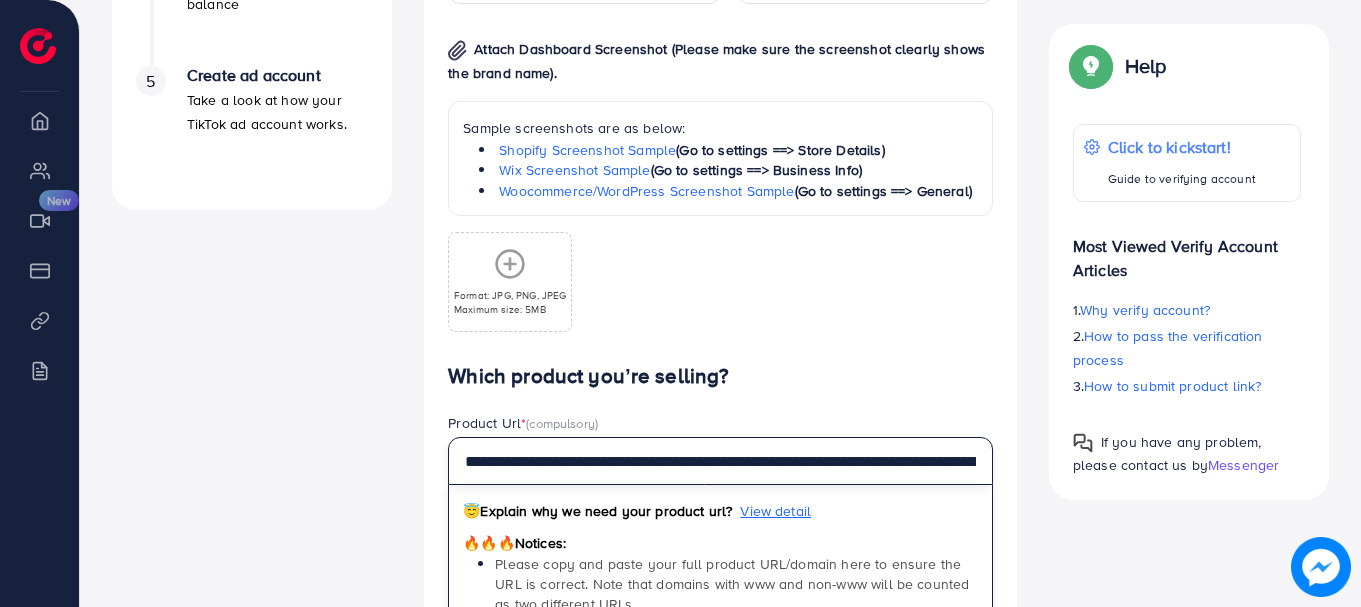 scroll, scrollTop: 0, scrollLeft: 205, axis: horizontal 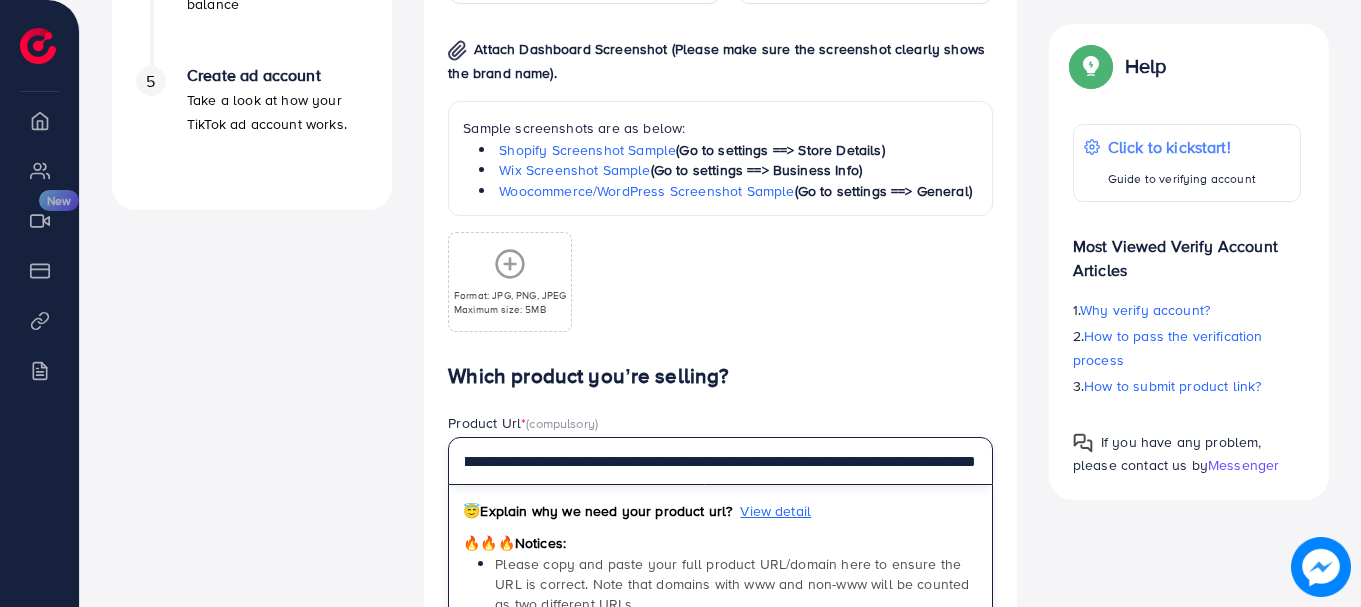 type on "**********" 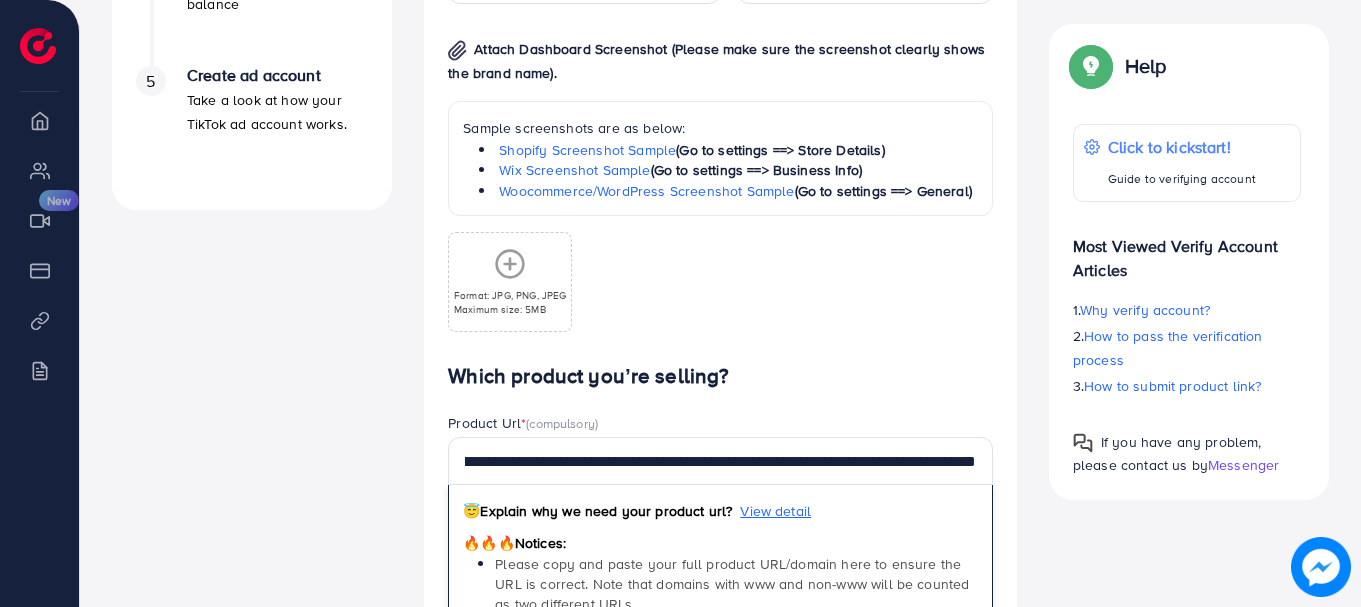 scroll, scrollTop: 0, scrollLeft: 0, axis: both 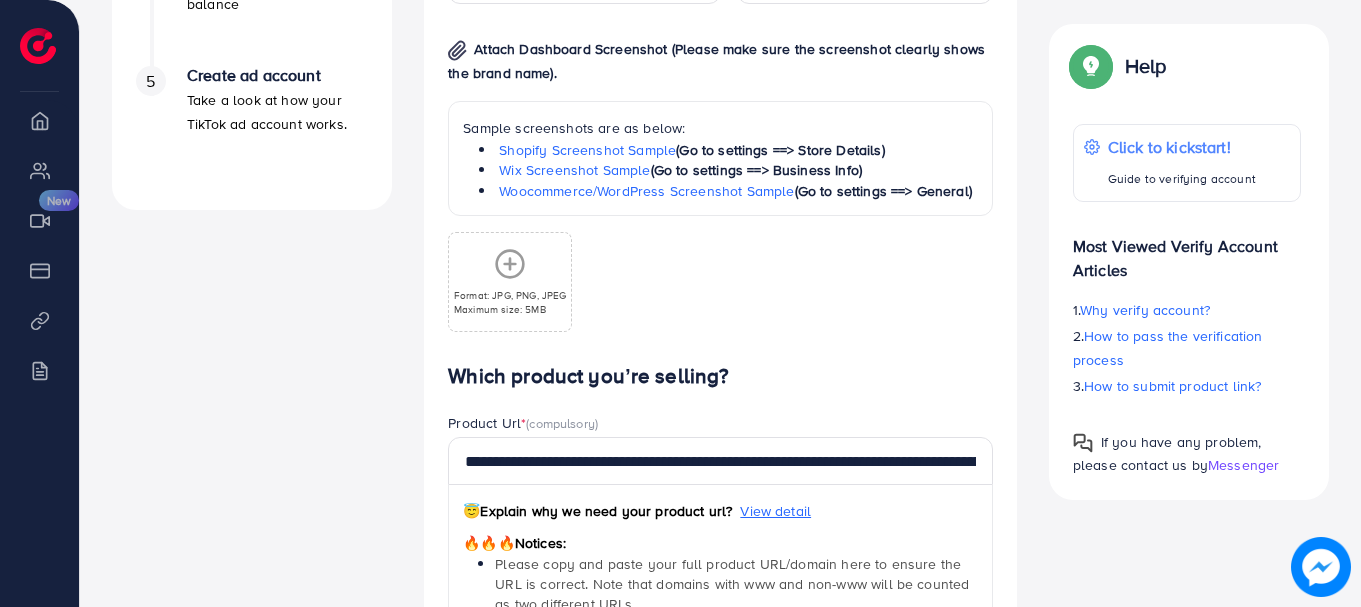click 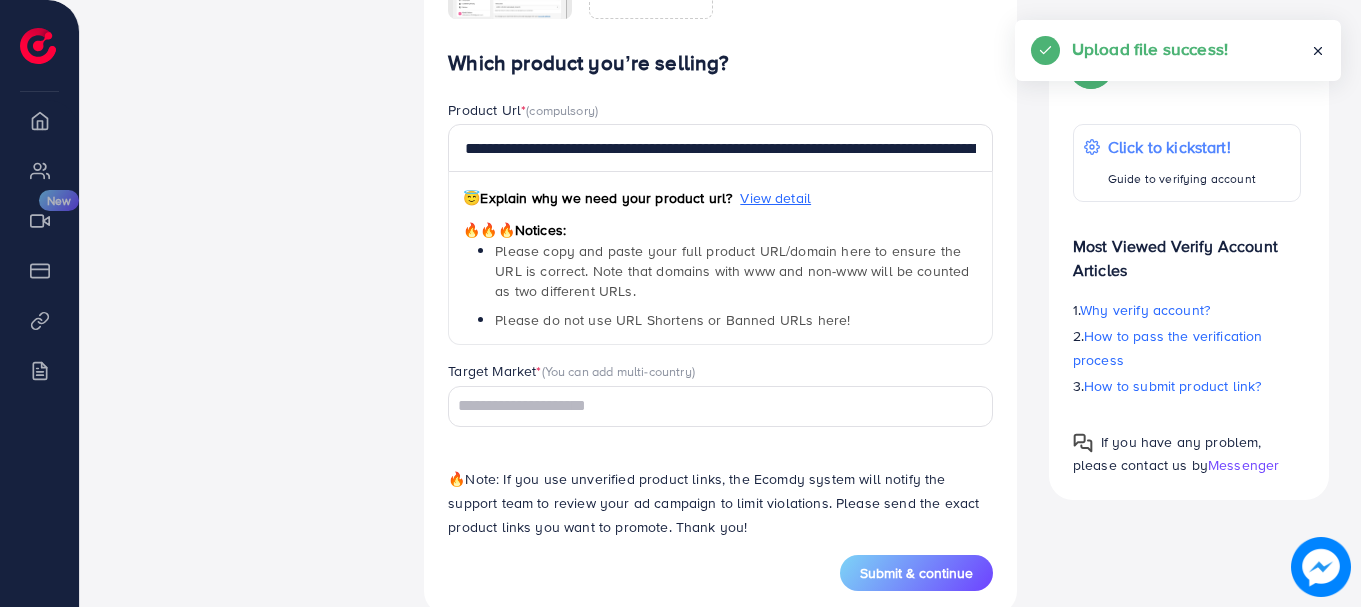 scroll, scrollTop: 1207, scrollLeft: 0, axis: vertical 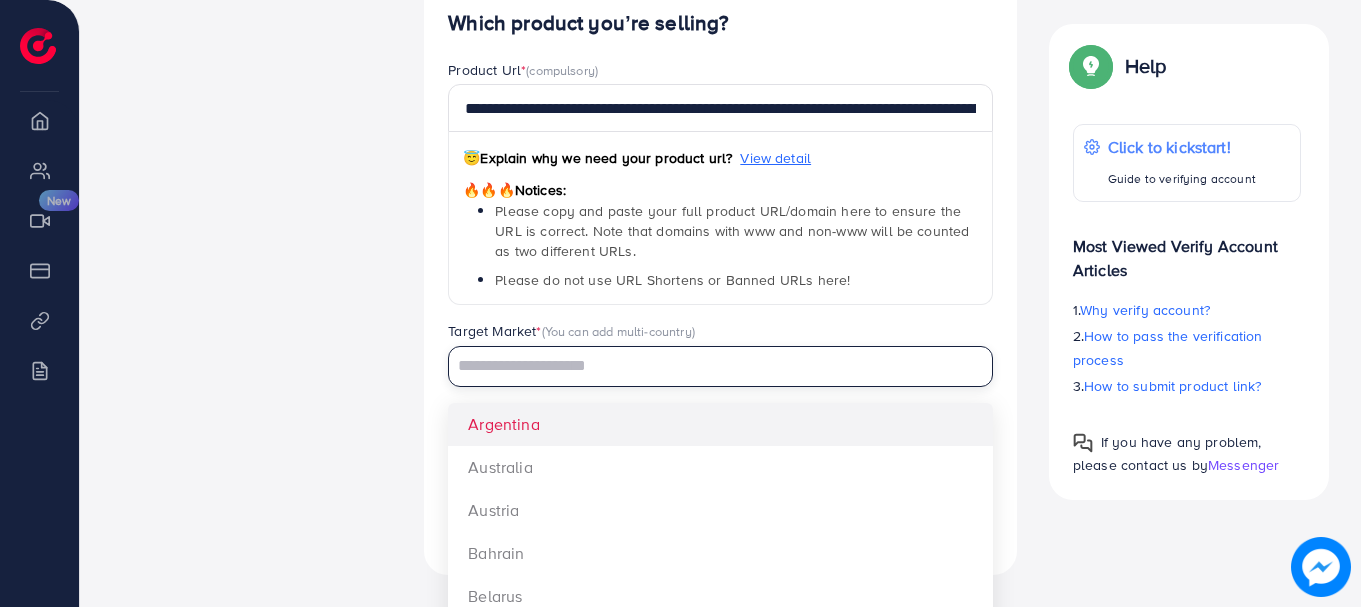 click at bounding box center [709, 366] 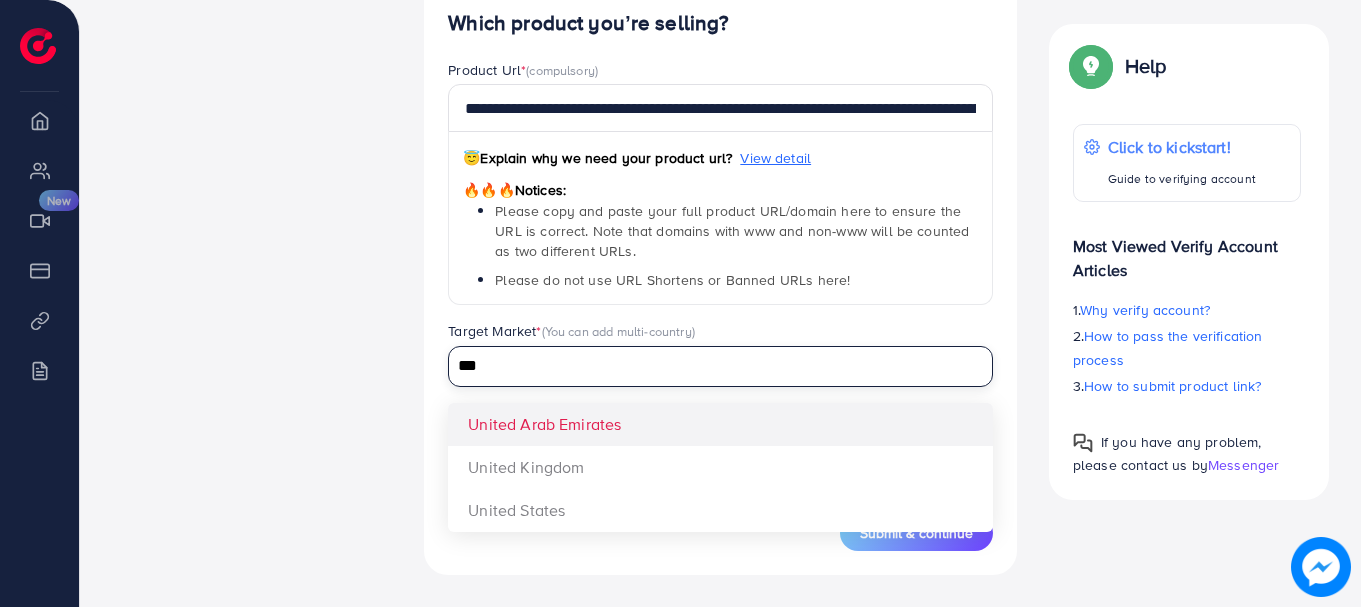 type on "***" 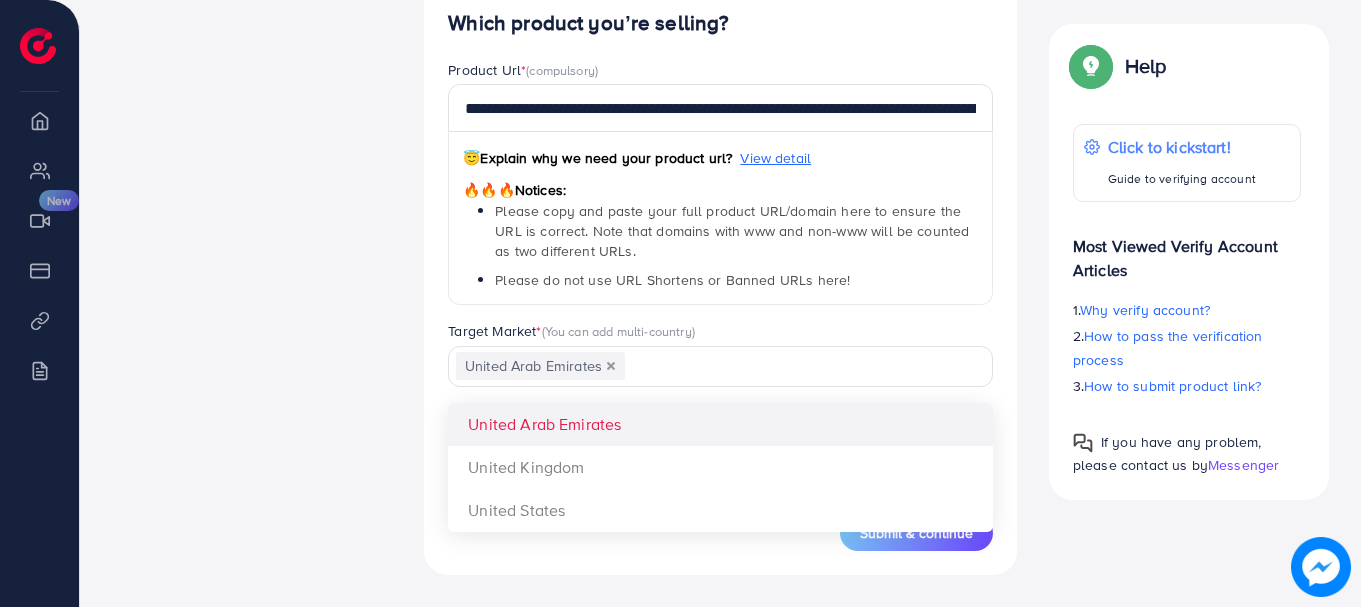 click on "**********" at bounding box center (720, 263) 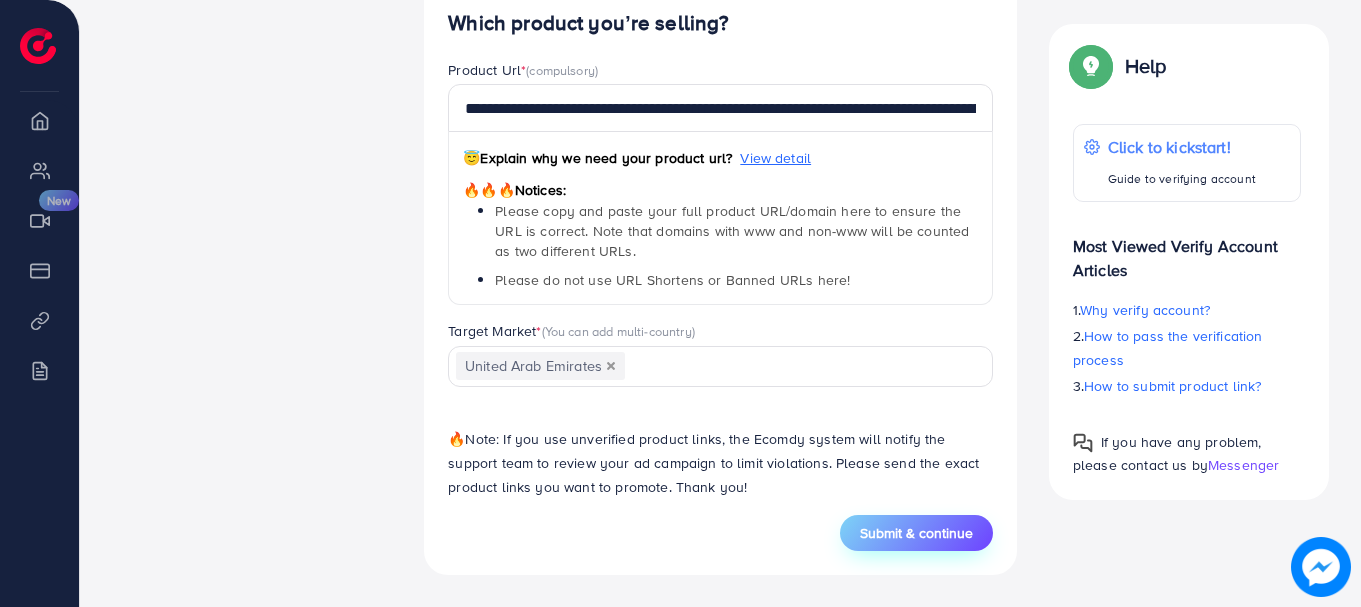 click on "Submit & continue" at bounding box center [916, 533] 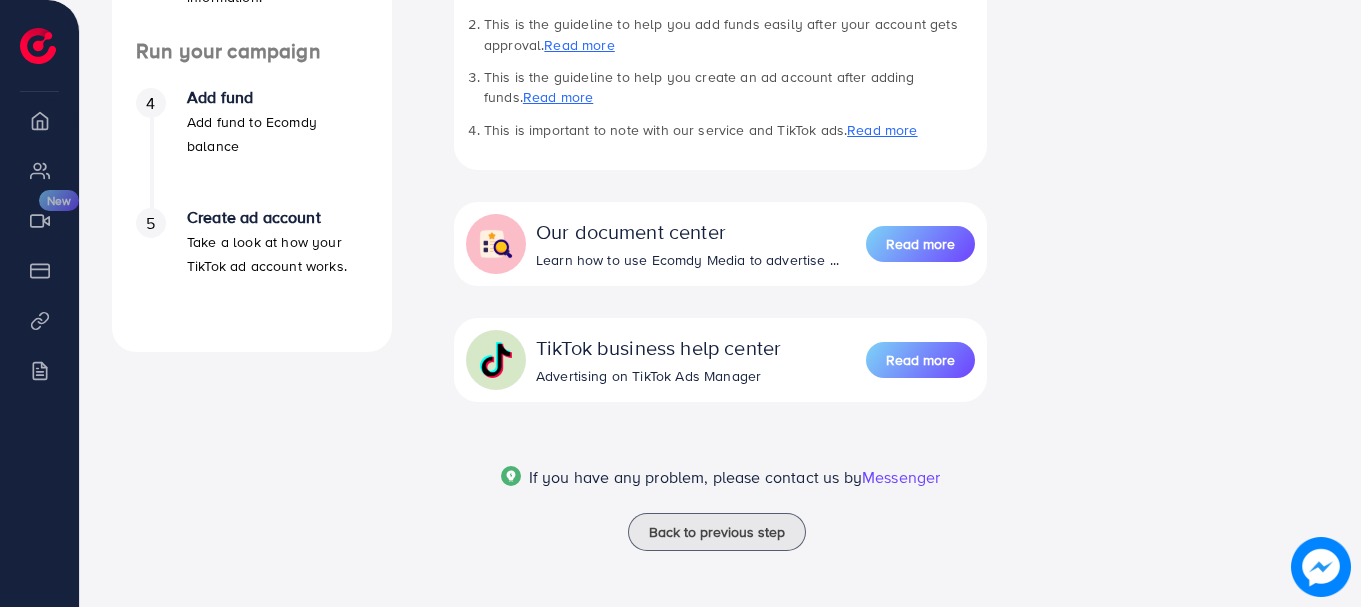 scroll, scrollTop: 0, scrollLeft: 0, axis: both 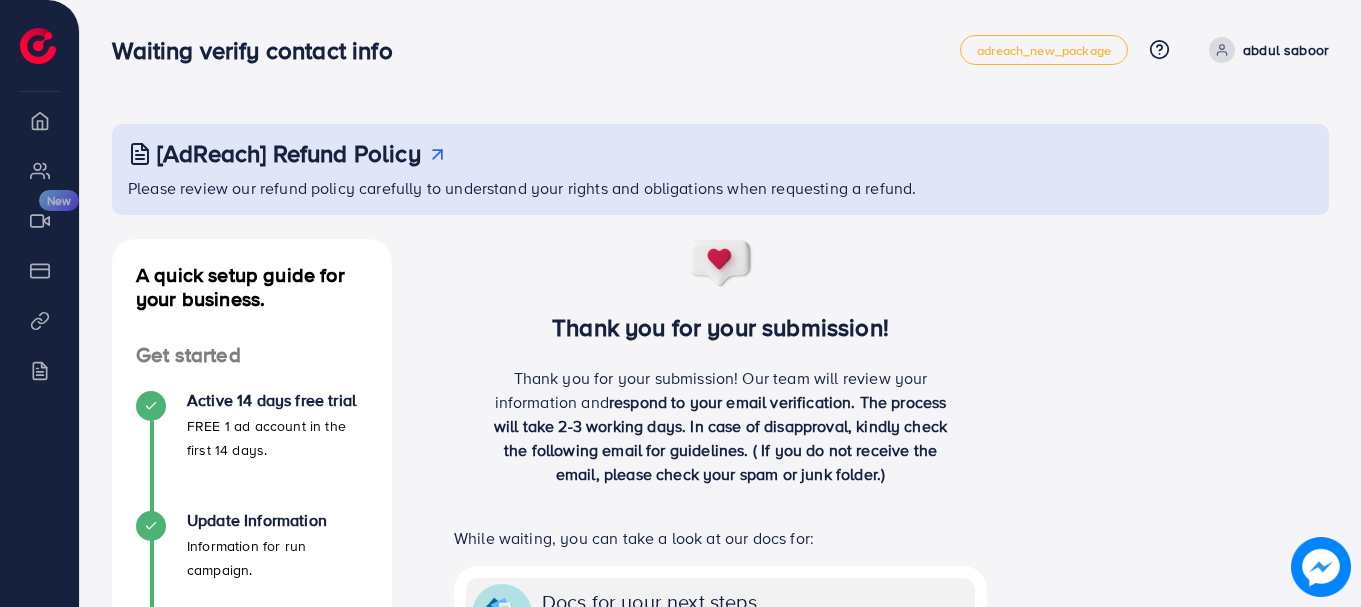 click on "abdul saboor" at bounding box center [1286, 50] 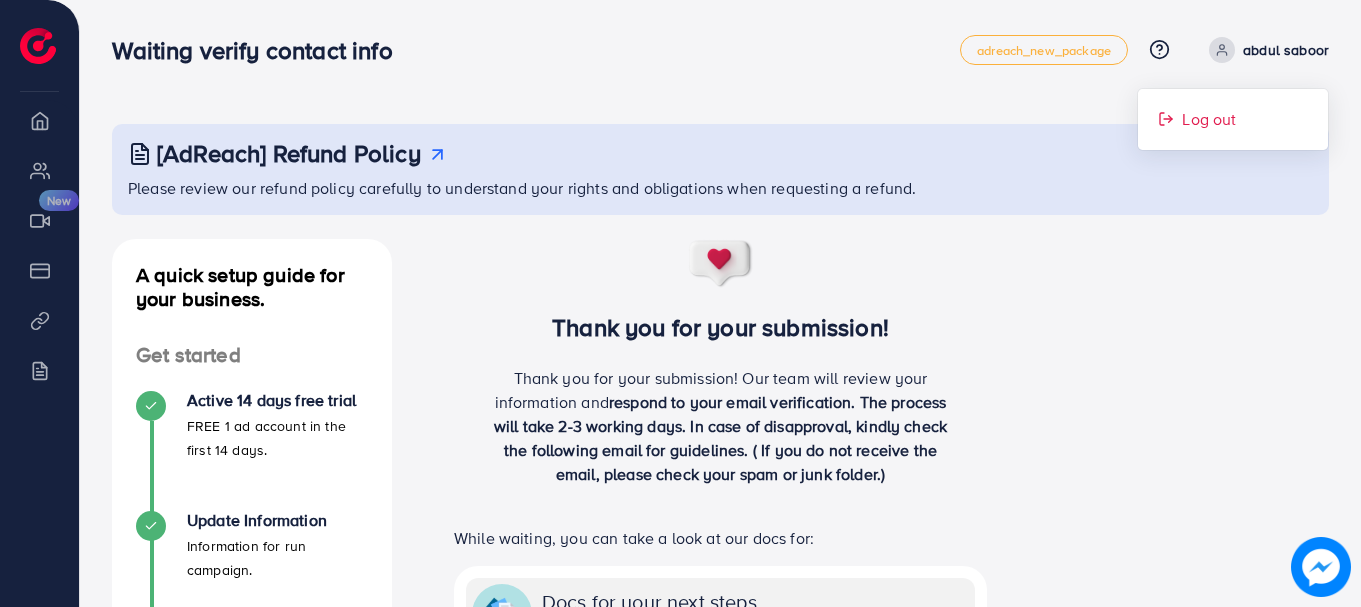 click on "Log out" at bounding box center [1233, 119] 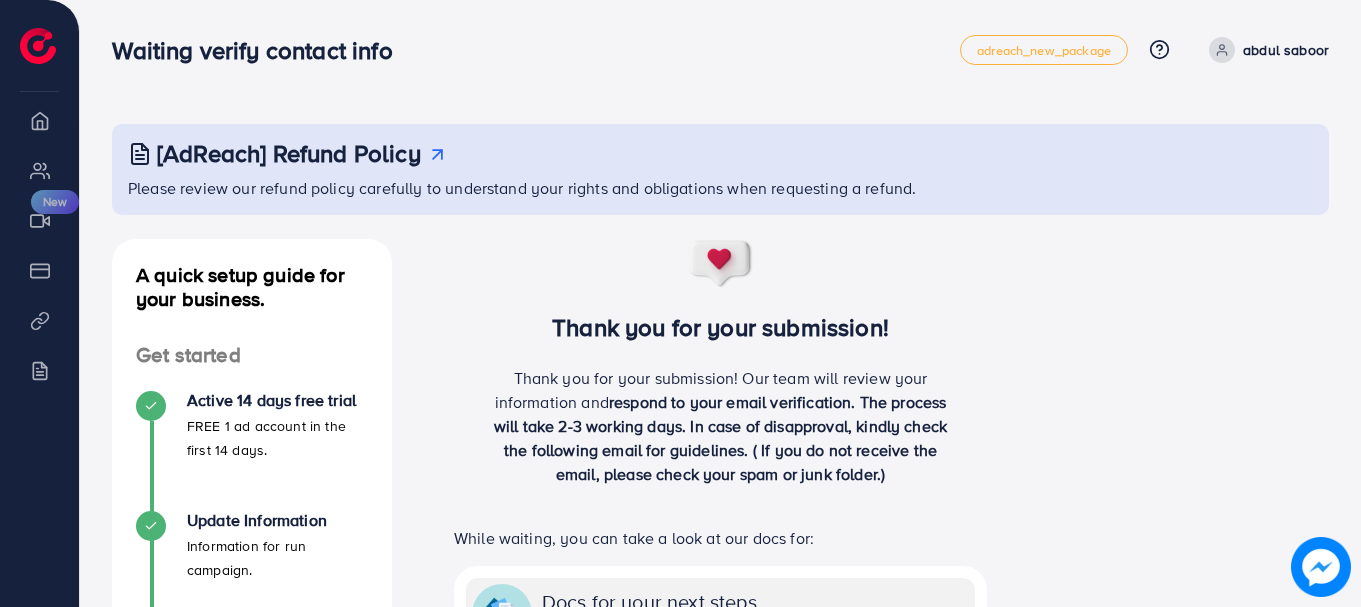 scroll, scrollTop: 0, scrollLeft: 0, axis: both 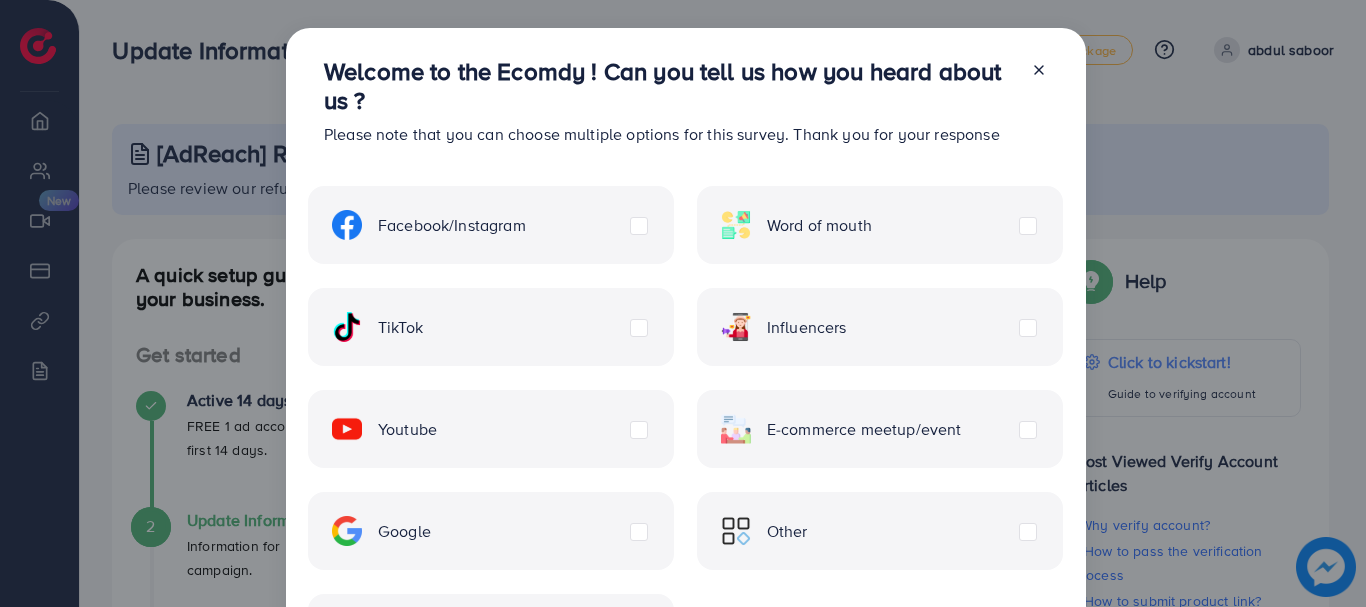 click 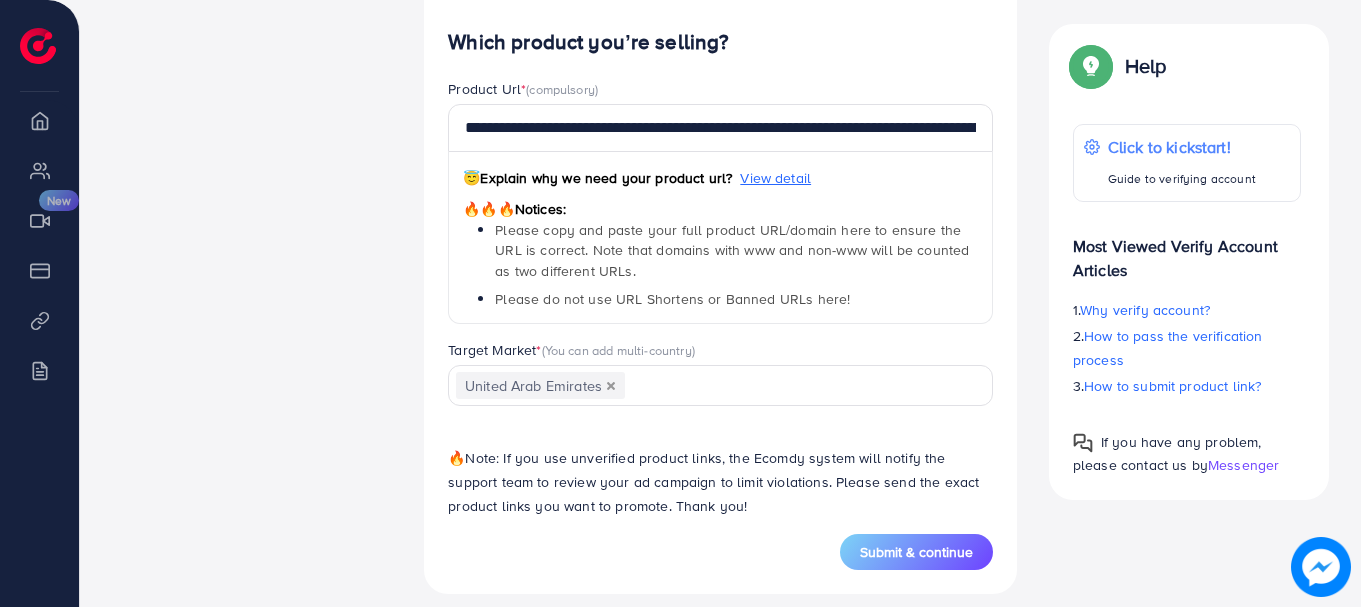 scroll, scrollTop: 1856, scrollLeft: 0, axis: vertical 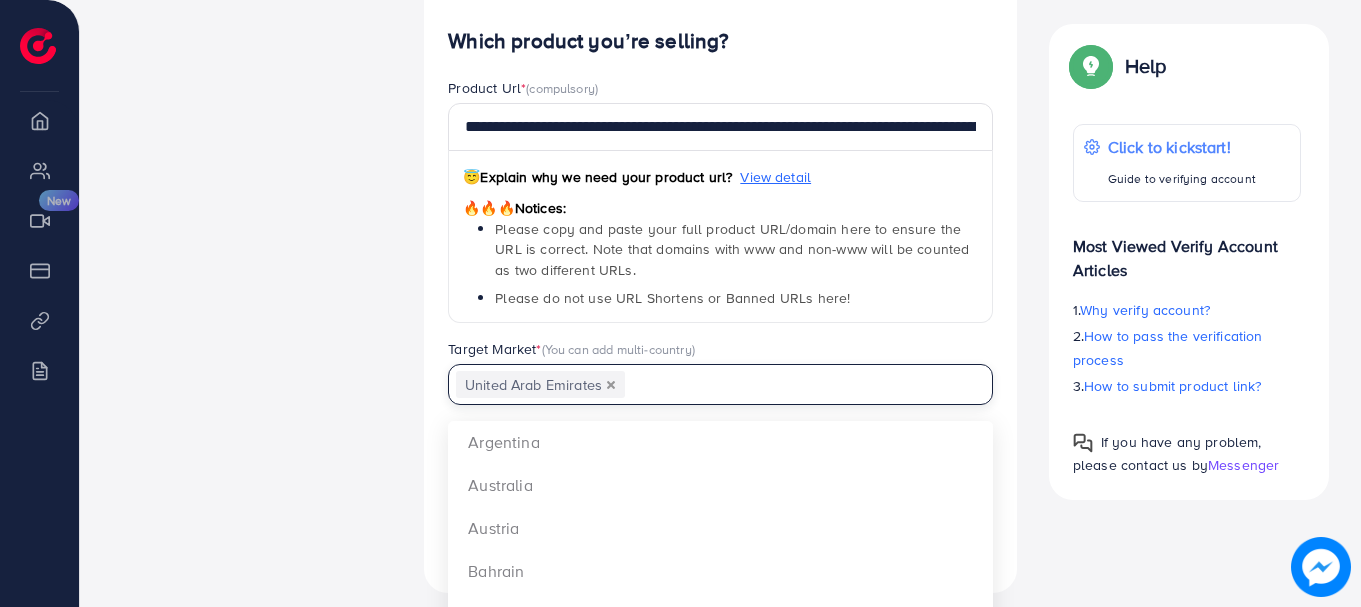 click at bounding box center (797, 385) 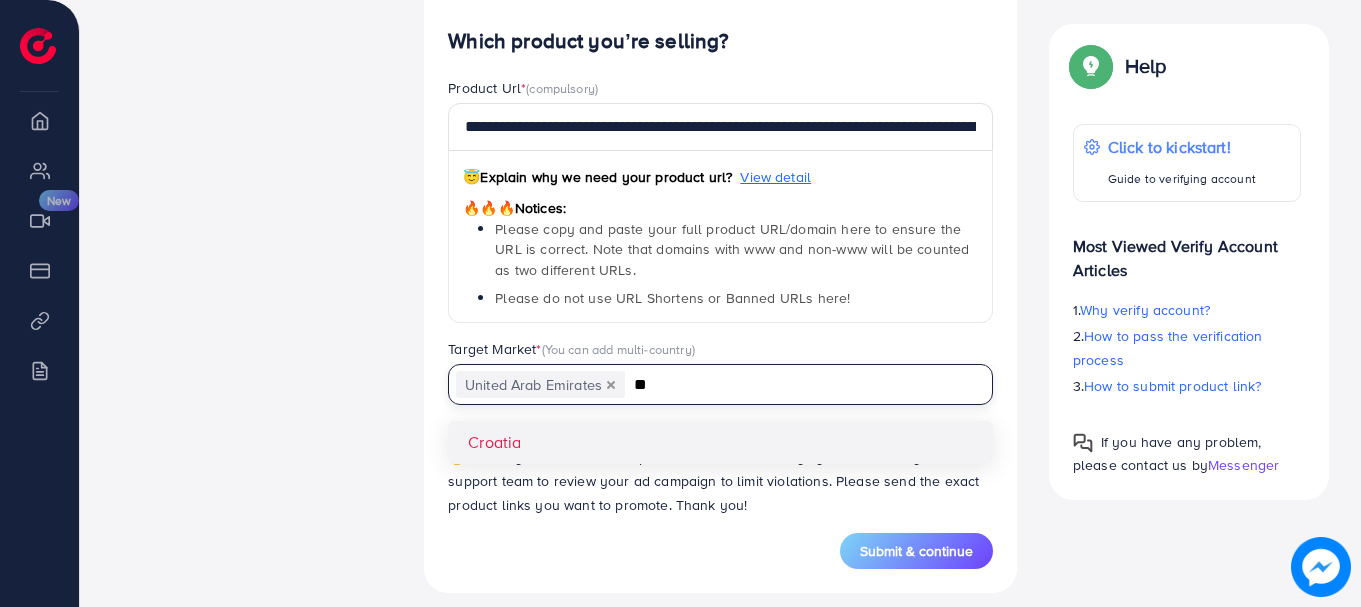 type on "*" 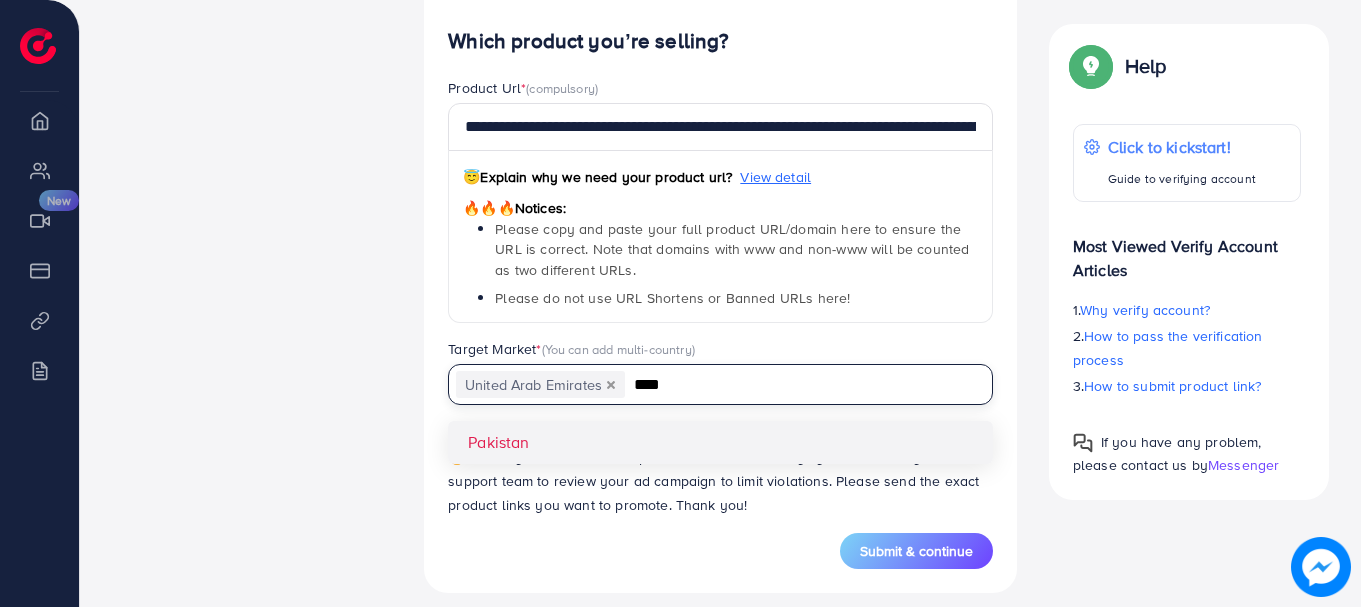 type on "****" 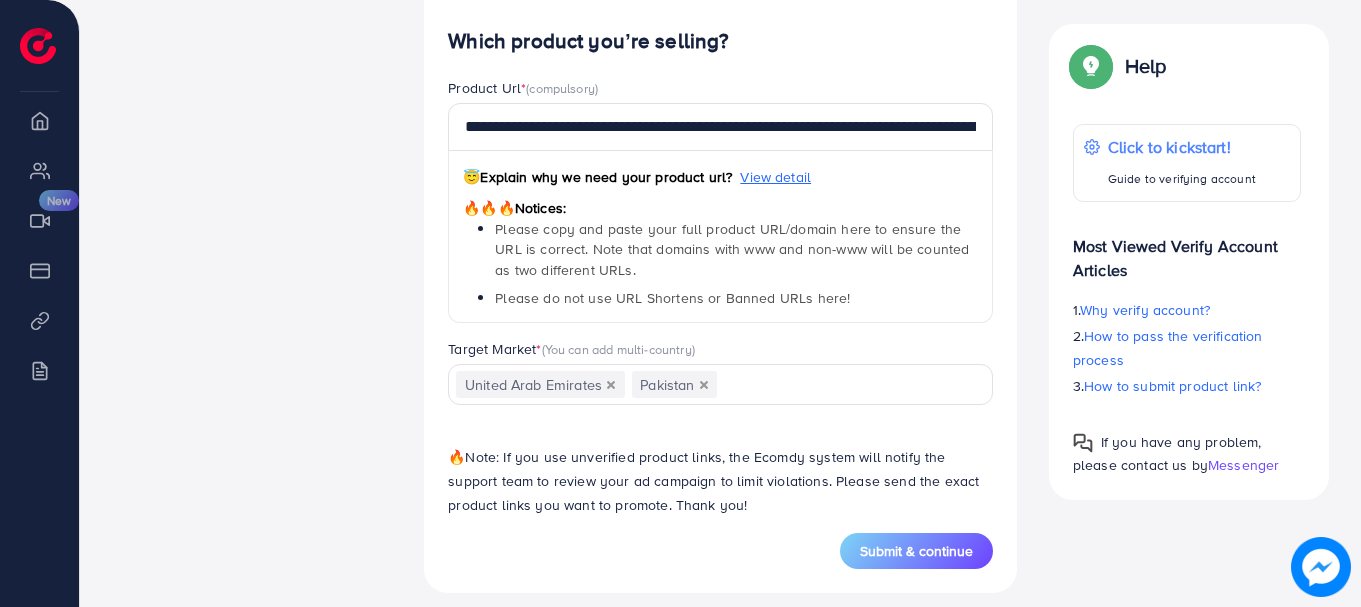 click on "**********" at bounding box center [720, 281] 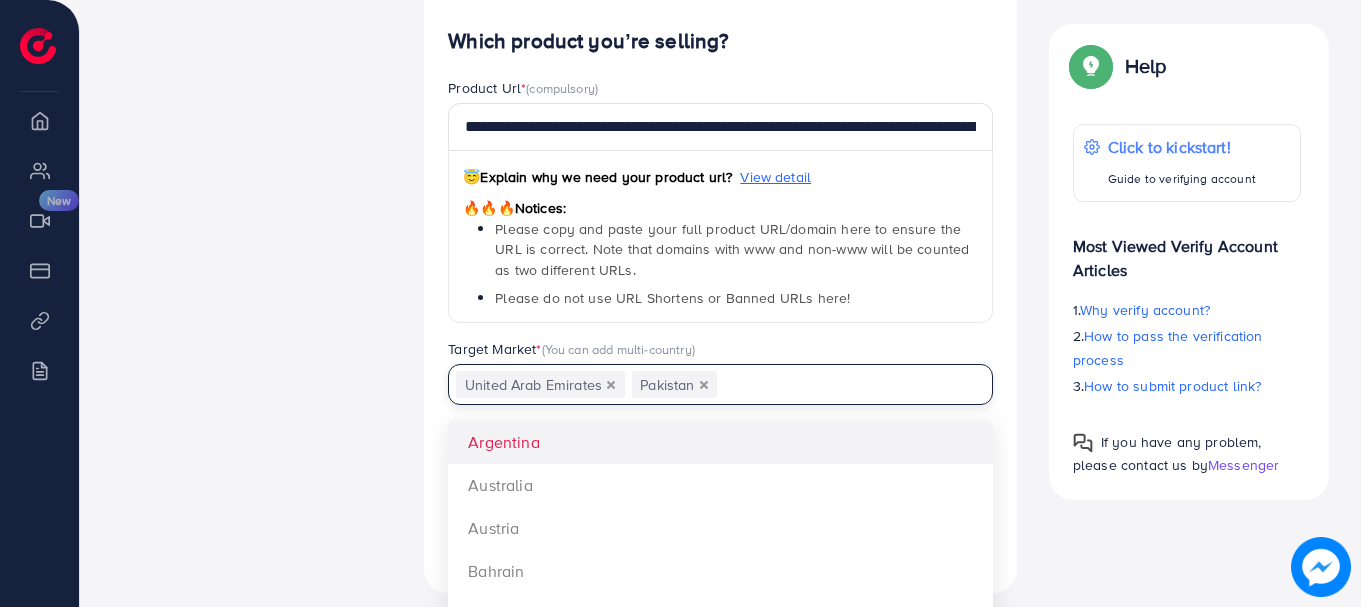 click at bounding box center [843, 385] 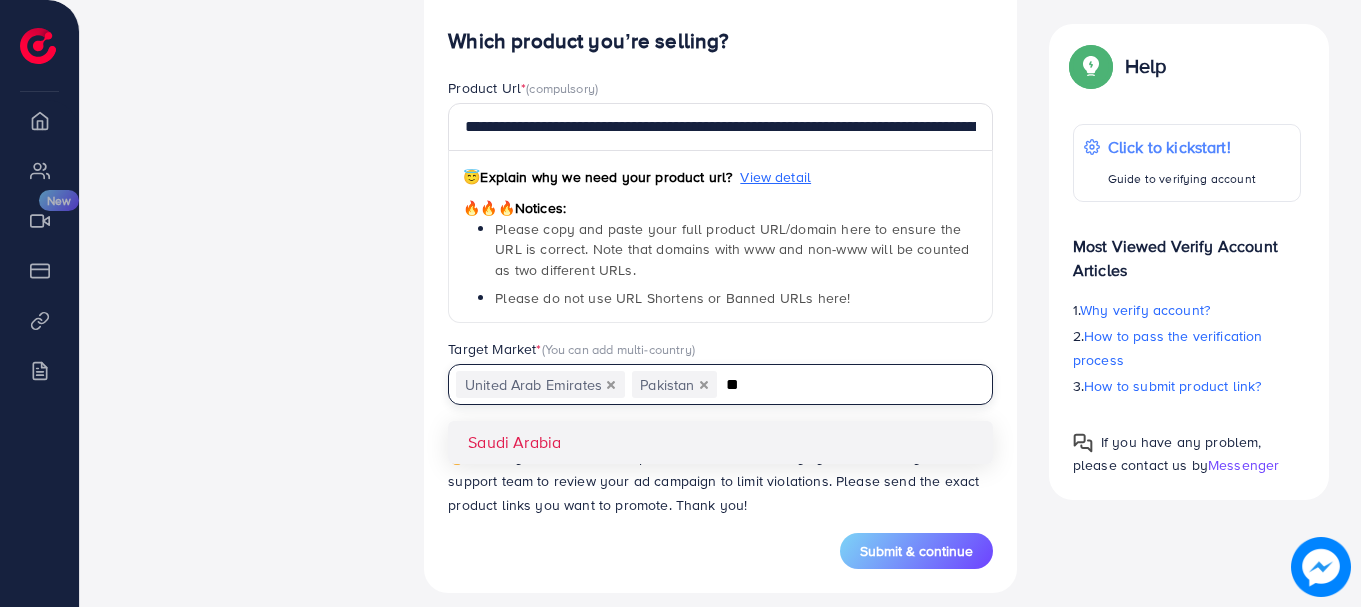 type on "*" 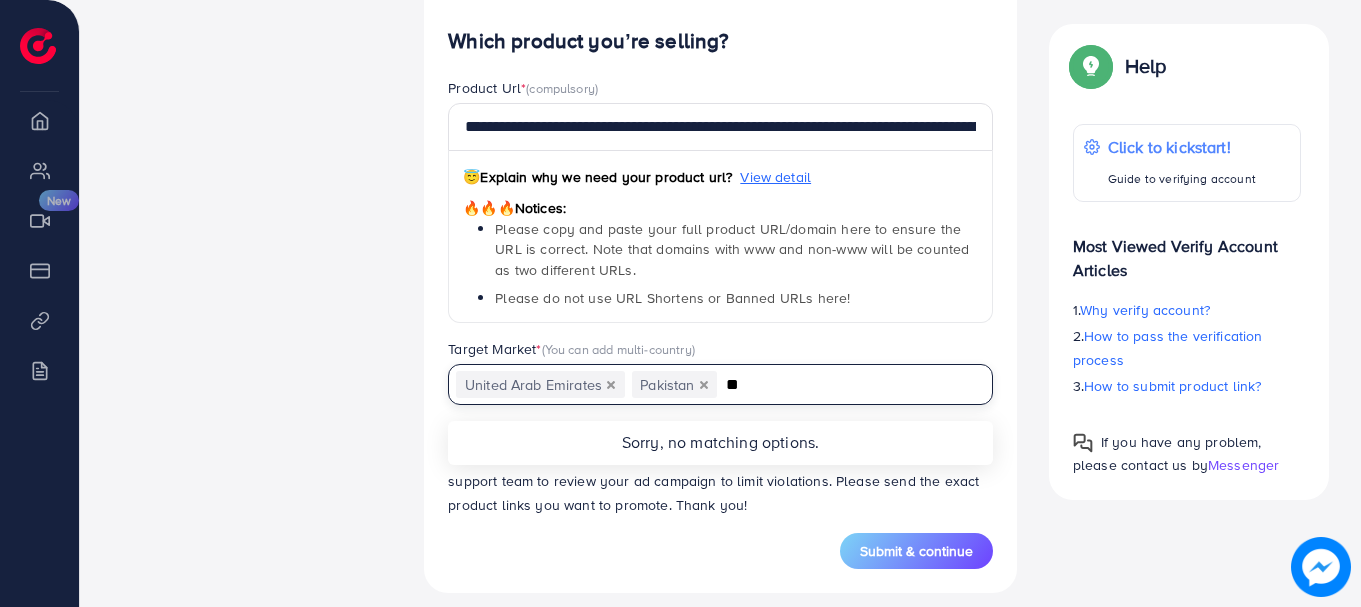 type on "*" 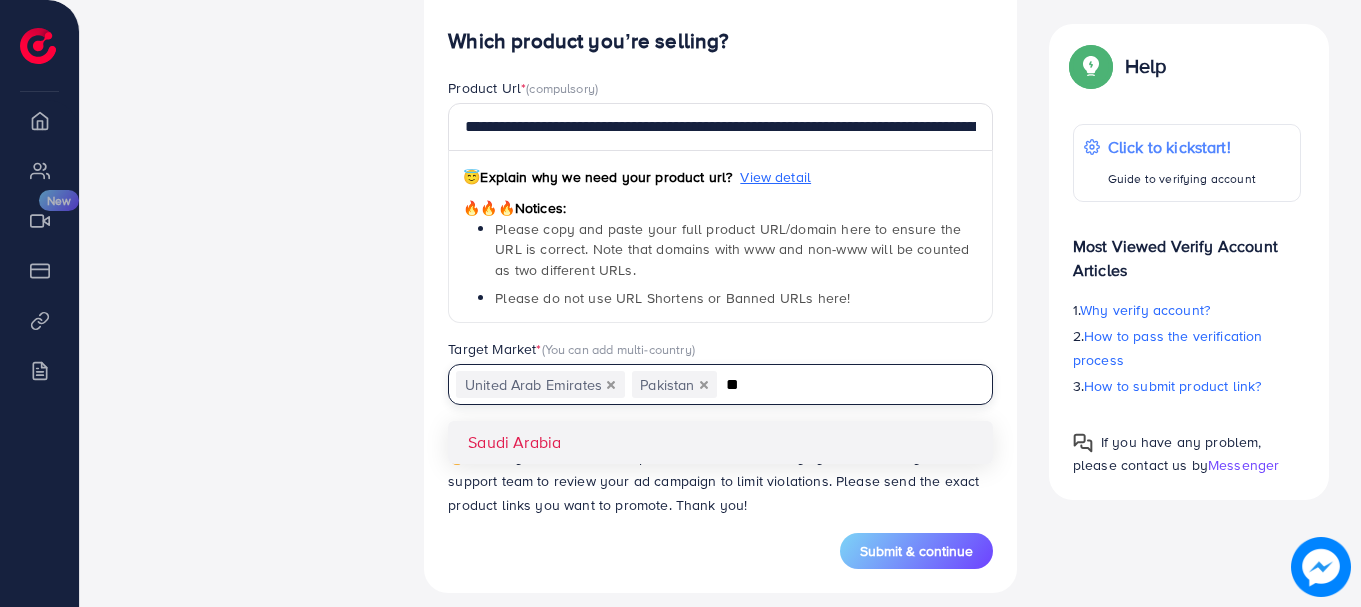 type on "**" 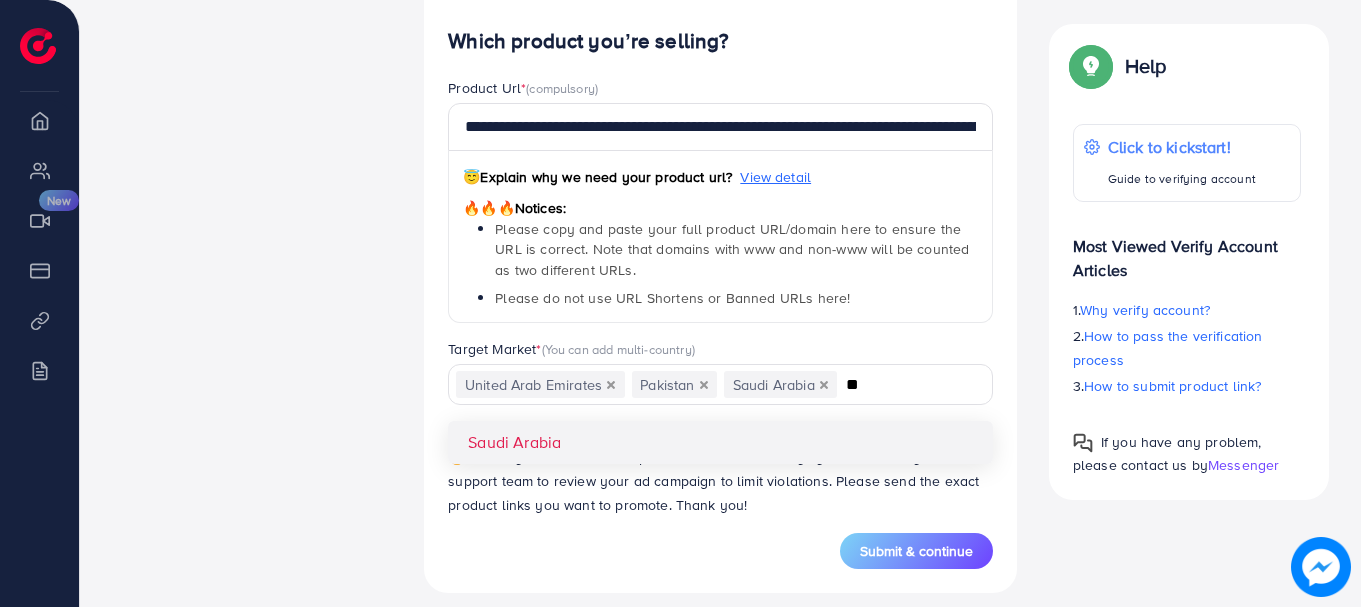 type 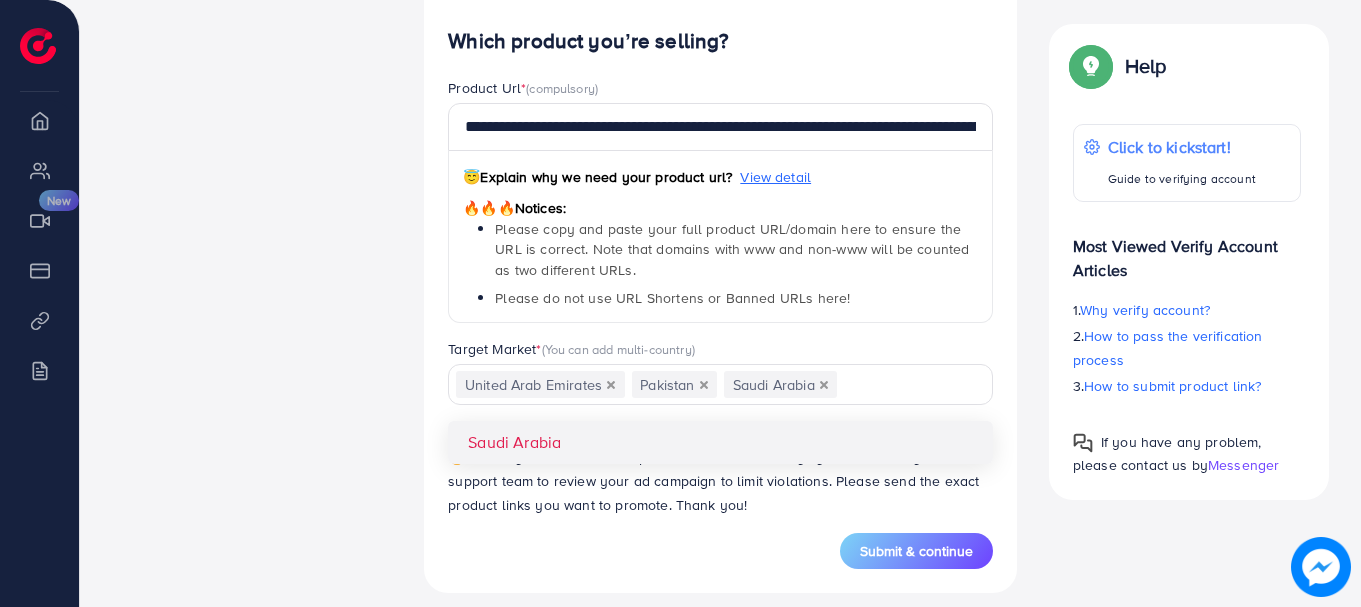 click on "**********" at bounding box center [720, 281] 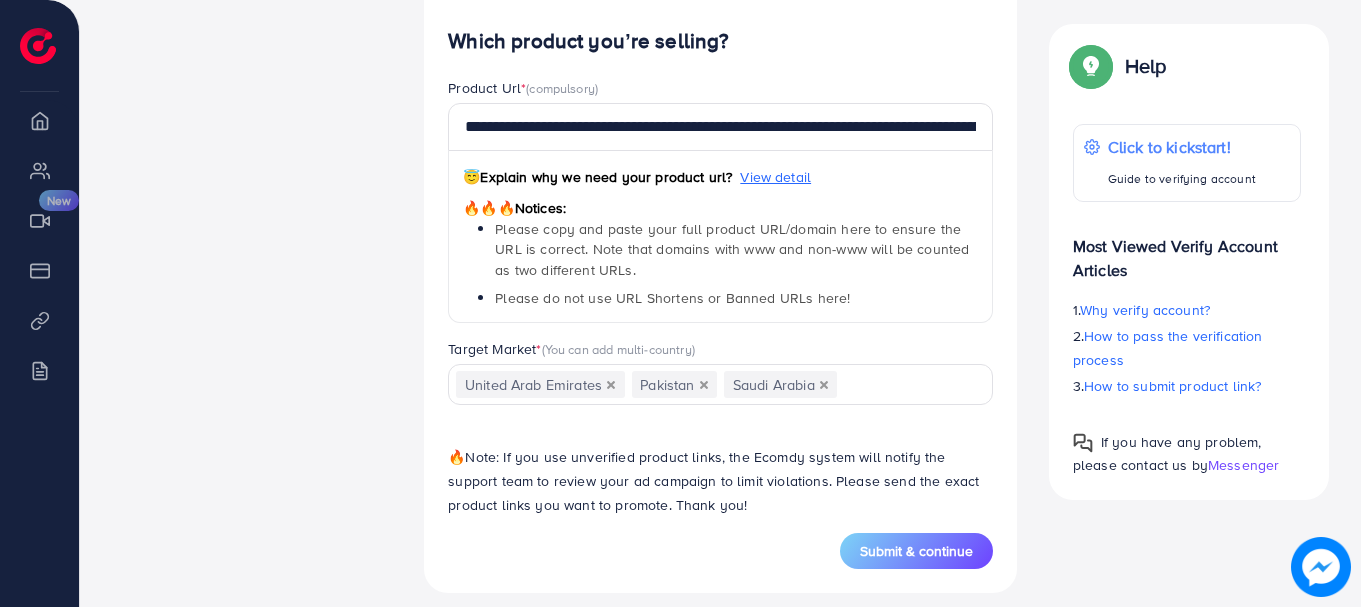 click on "Please copy and paste your full product URL/domain here to ensure the URL is correct. Note that domains with www and non-www will be counted as two different URLs." at bounding box center (732, 249) 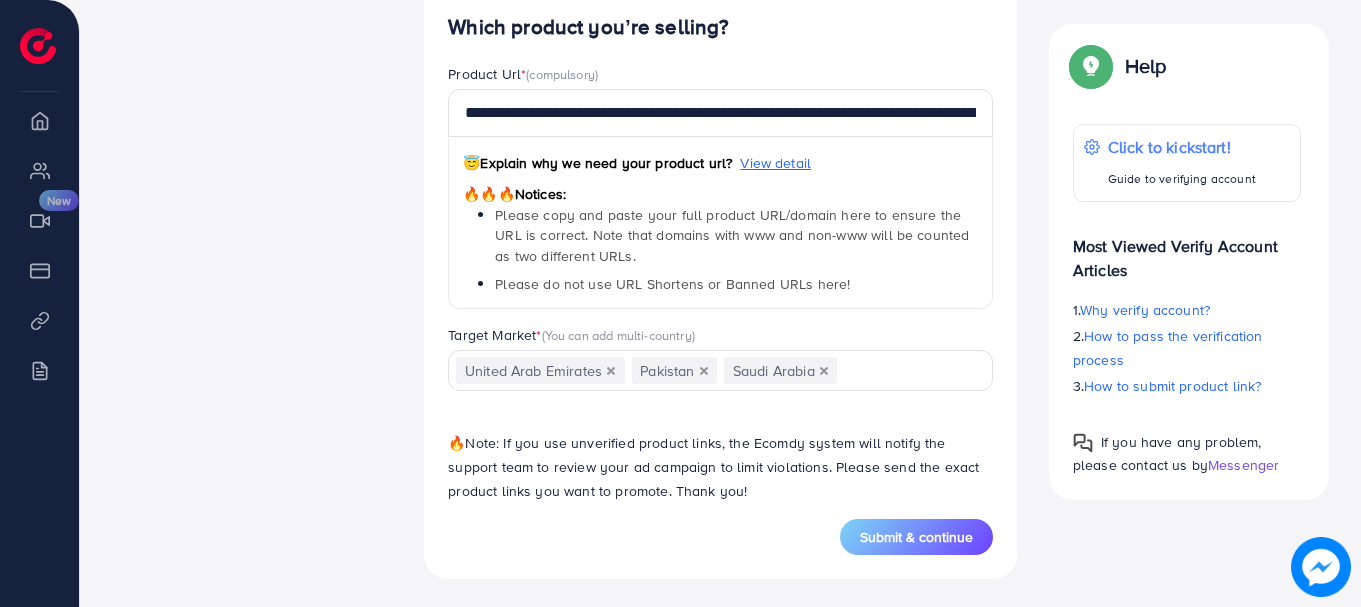 scroll, scrollTop: 1874, scrollLeft: 0, axis: vertical 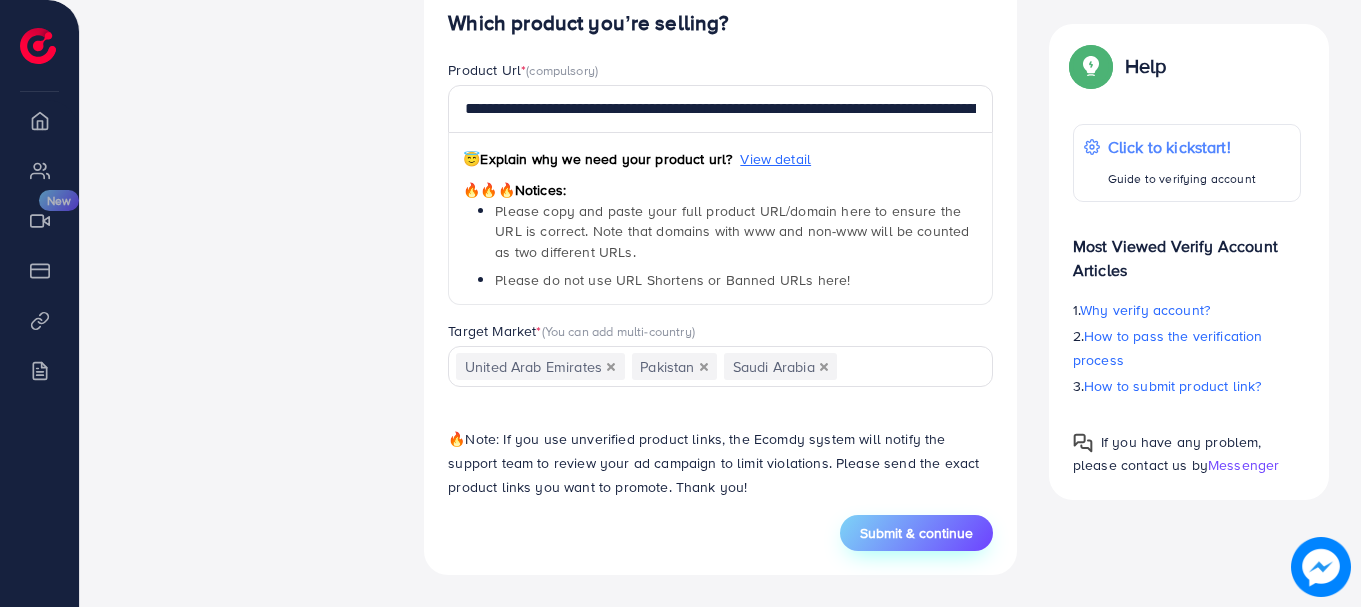 click on "Submit & continue" at bounding box center (916, 533) 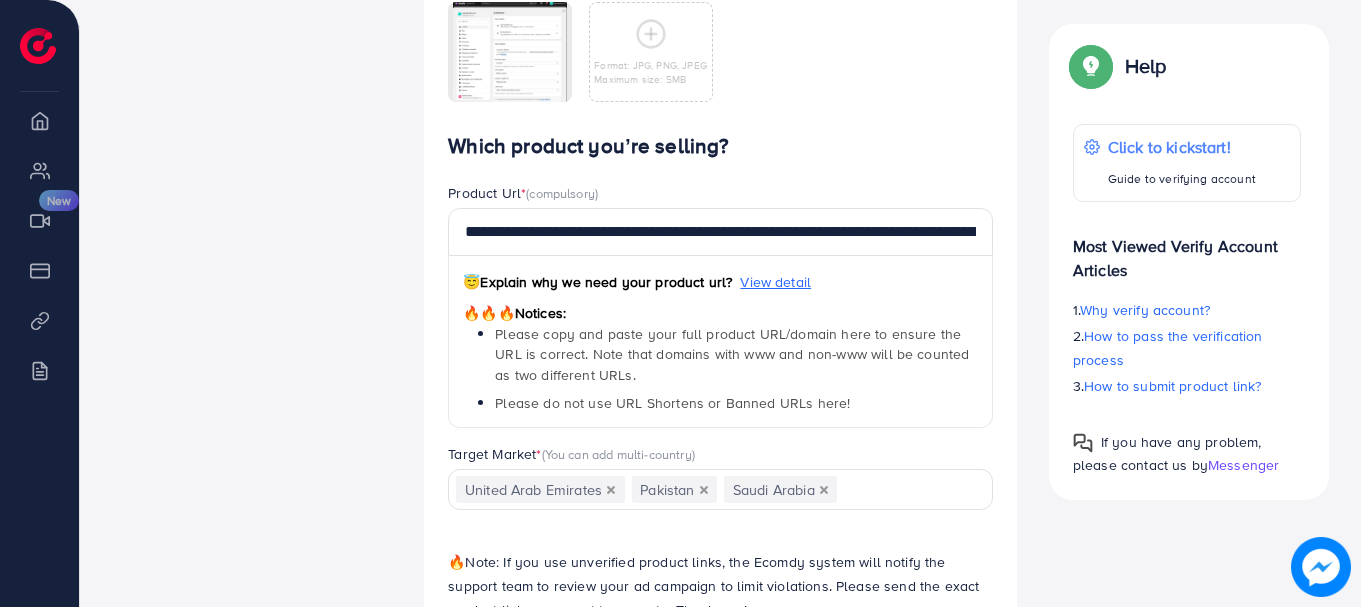 scroll, scrollTop: 1690, scrollLeft: 0, axis: vertical 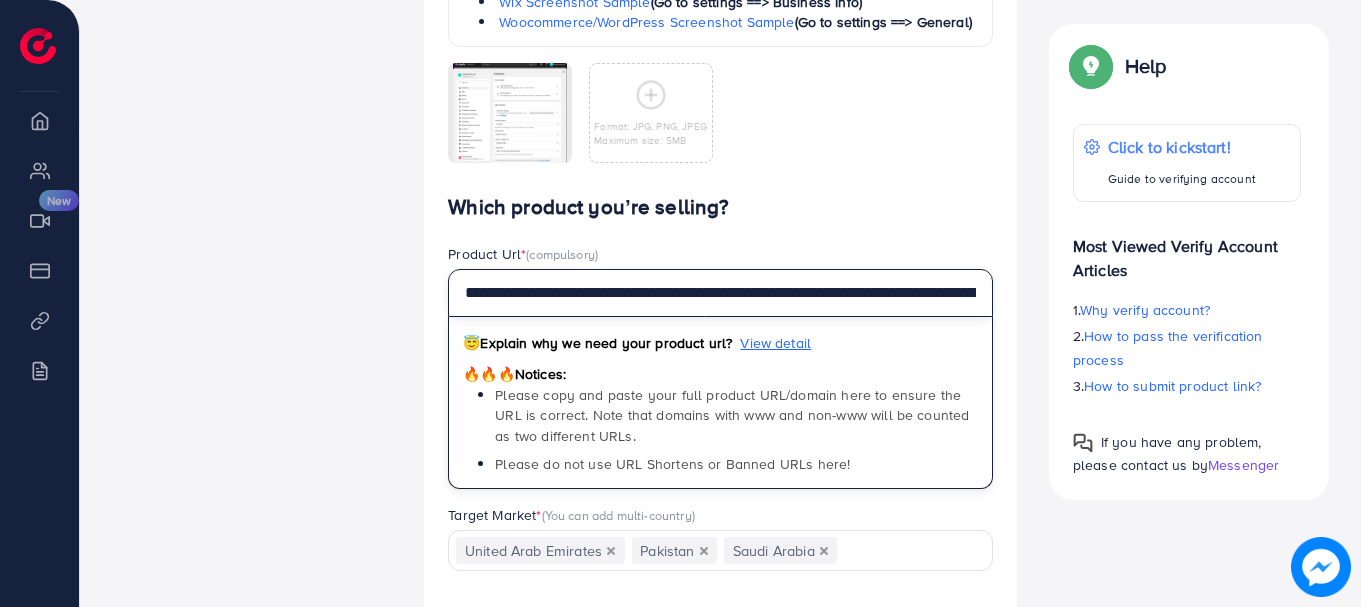 click on "**********" at bounding box center [720, 293] 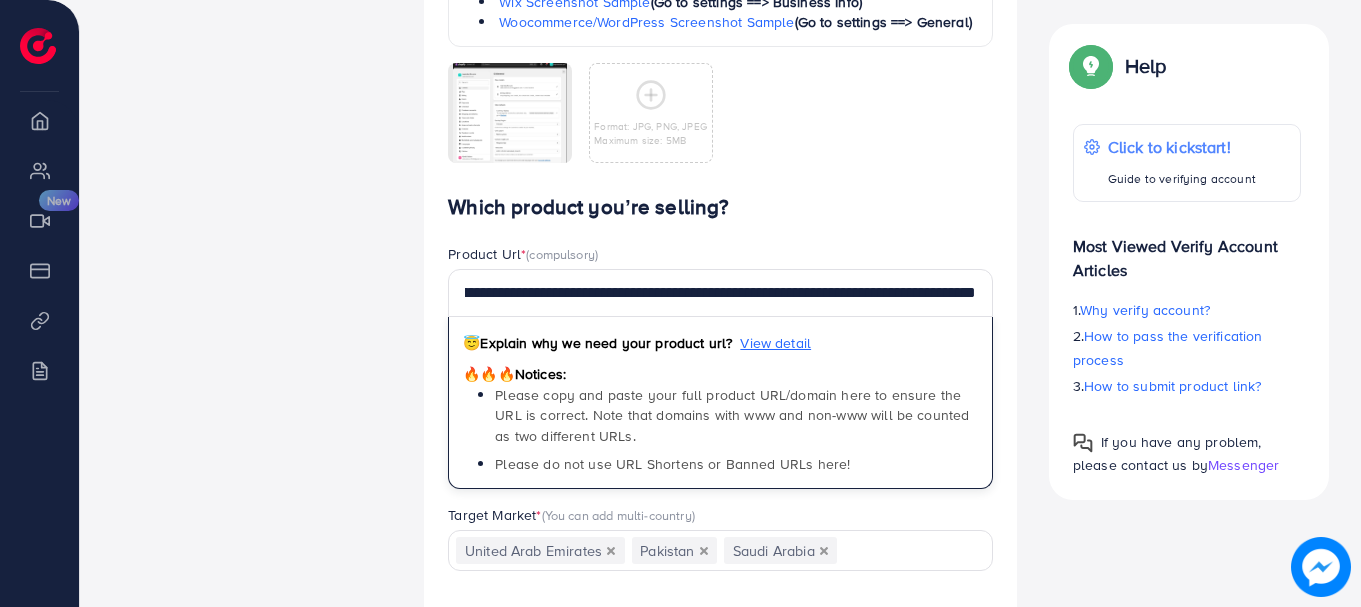 click on "Which platform are you using?  *
Shopify
Loading...      Which industry are you in?  *
E-commerce
Loading...     Attach Dashboard Screenshot (Please make sure the screenshot clearly shows the brand name).  Sample screenshots are as below:   Shopify Screenshot Sample   (Go to settings ==> Store Details)   Wix Screenshot Sample   (Go to settings ==> Business Info)   Woocommerce/WordPress Screenshot Sample   (Go to settings ==> General)   Format: JPG, PNG, JPEG   Maximum size: 5MB" at bounding box center (720, -21) 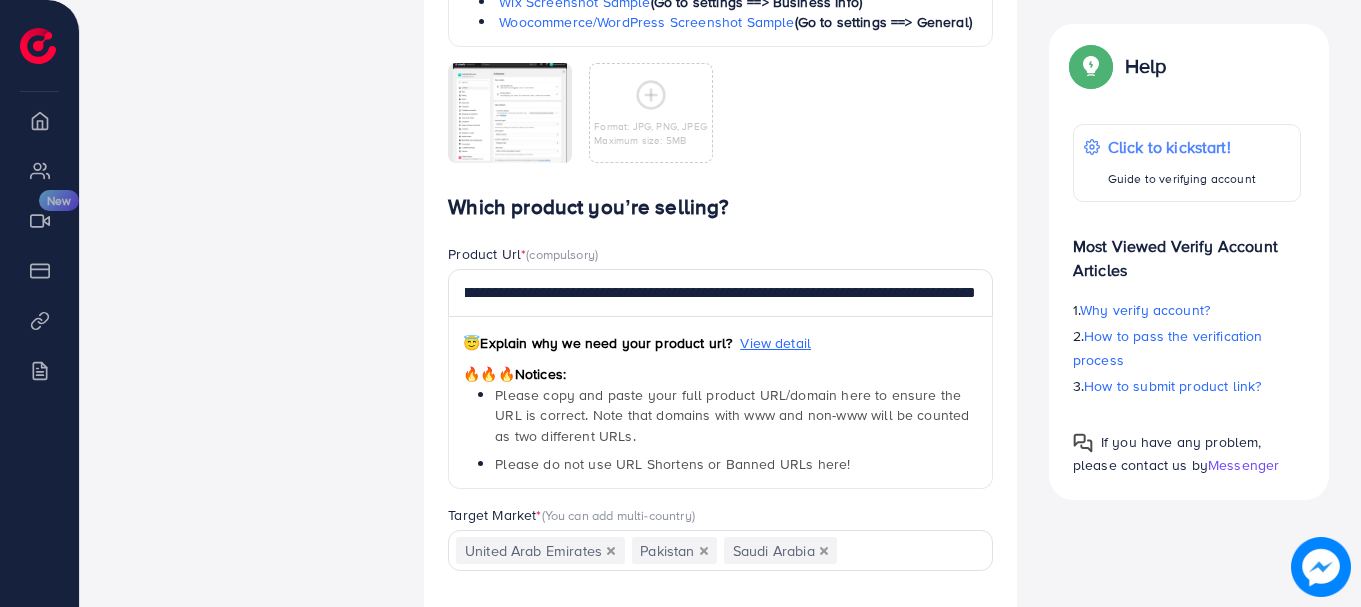 scroll, scrollTop: 0, scrollLeft: 0, axis: both 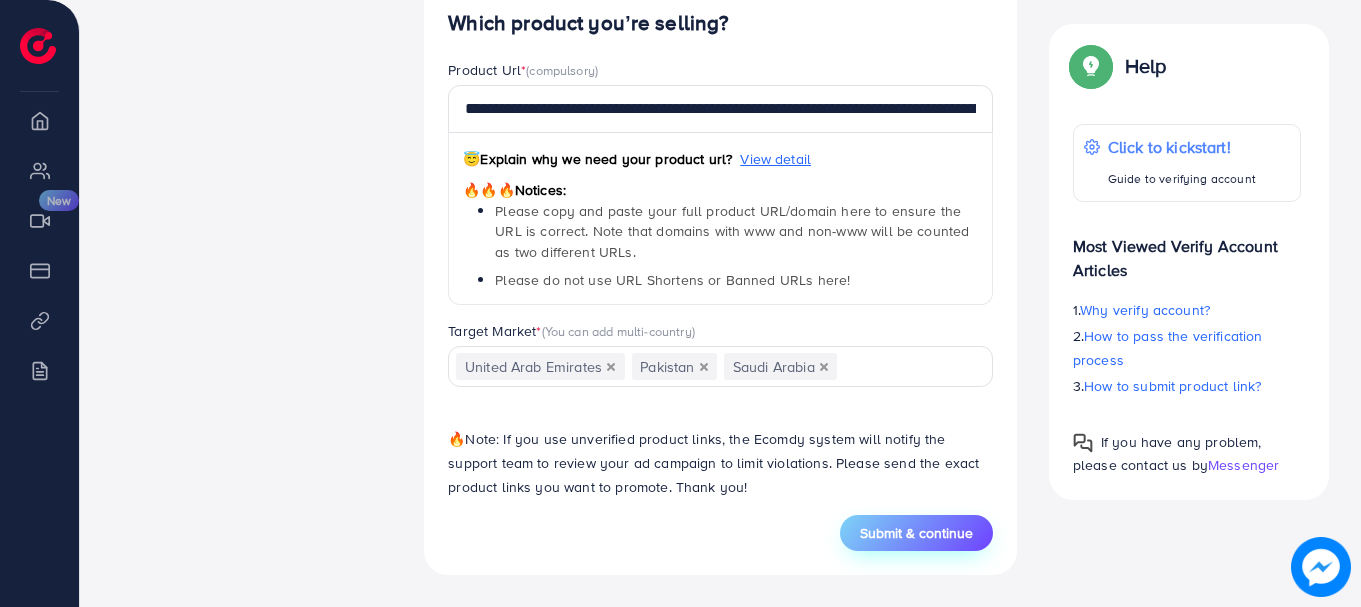 click on "Submit & continue" at bounding box center (916, 533) 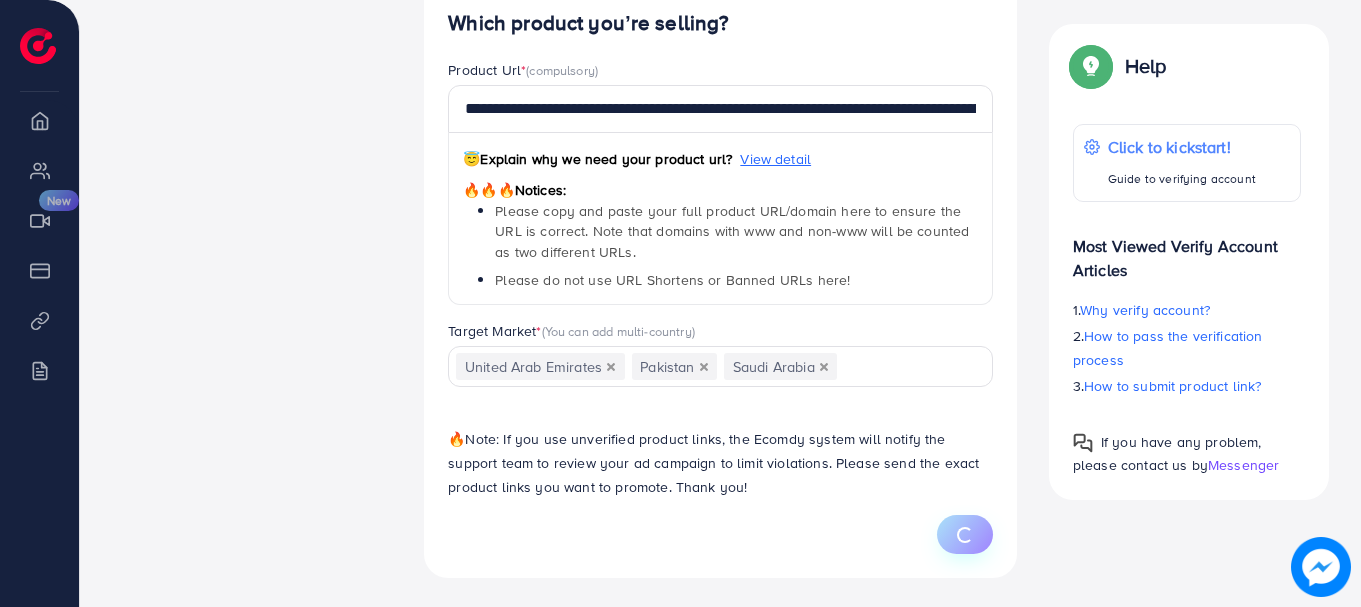 type on "**********" 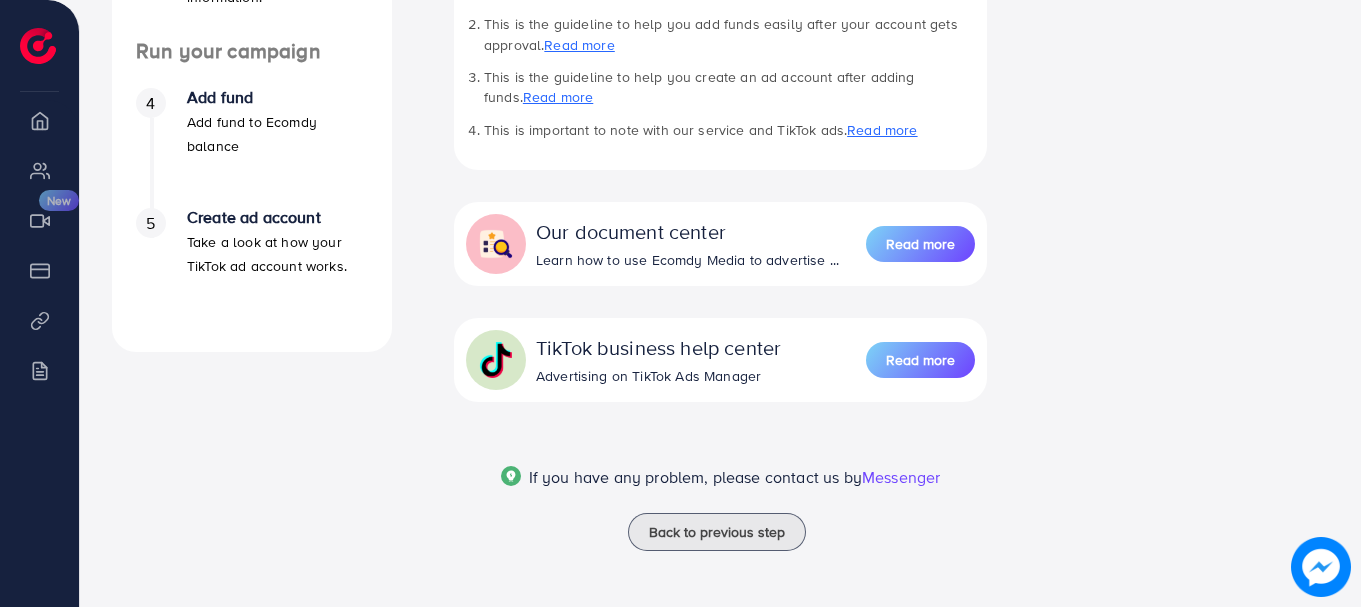 scroll, scrollTop: 0, scrollLeft: 0, axis: both 